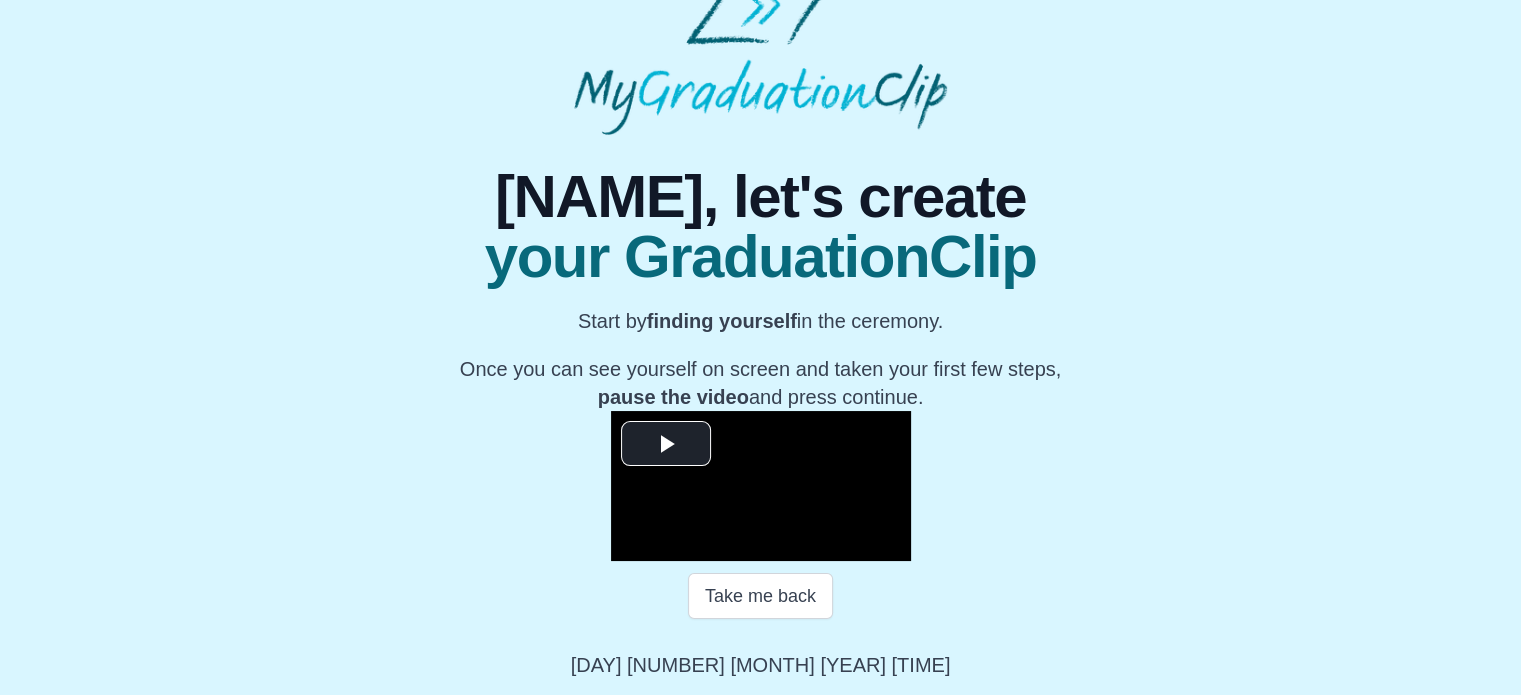 scroll, scrollTop: 380, scrollLeft: 0, axis: vertical 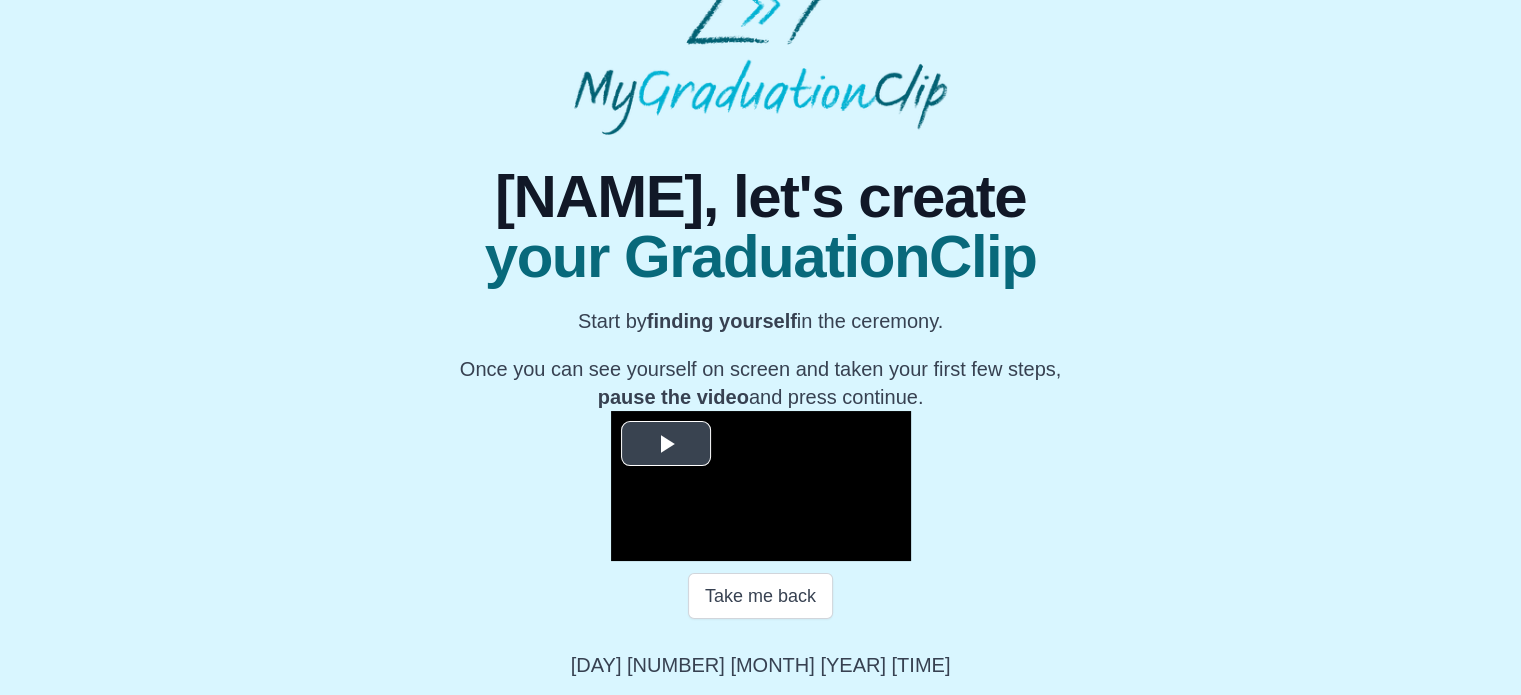 click at bounding box center (666, 443) 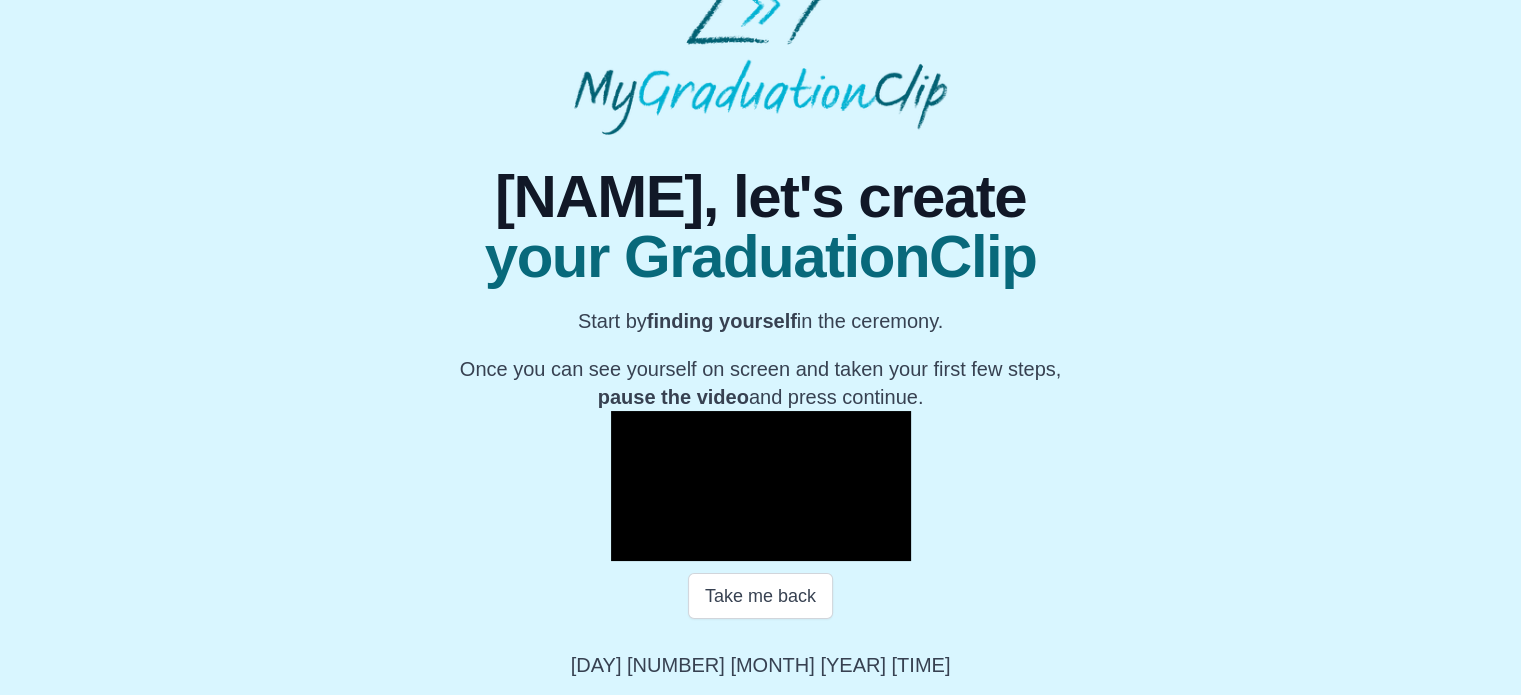scroll, scrollTop: 380, scrollLeft: 0, axis: vertical 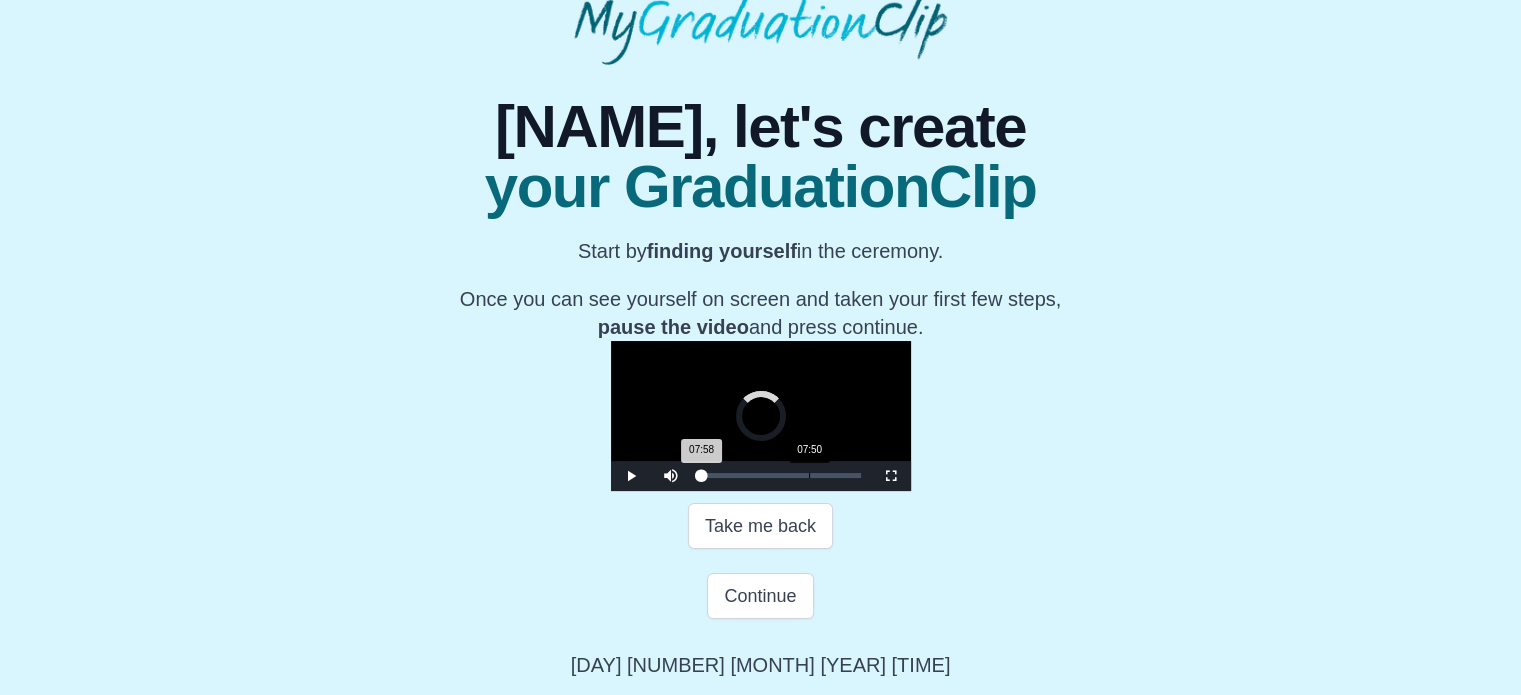 click on "Loaded : 0% 07:50 07:58 Progress : 0%" at bounding box center [781, 475] 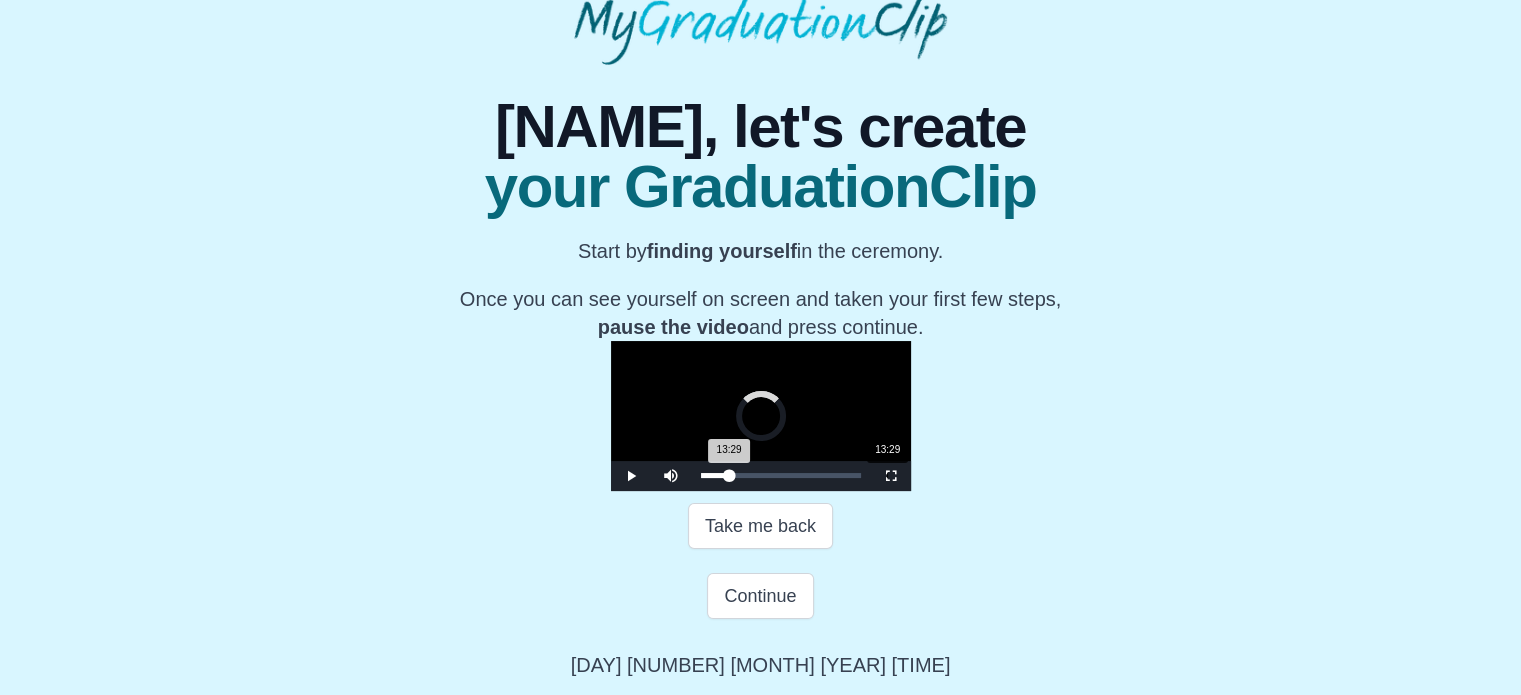 click on "Loaded : 0% 13:29 13:29 Progress : 0%" at bounding box center (781, 476) 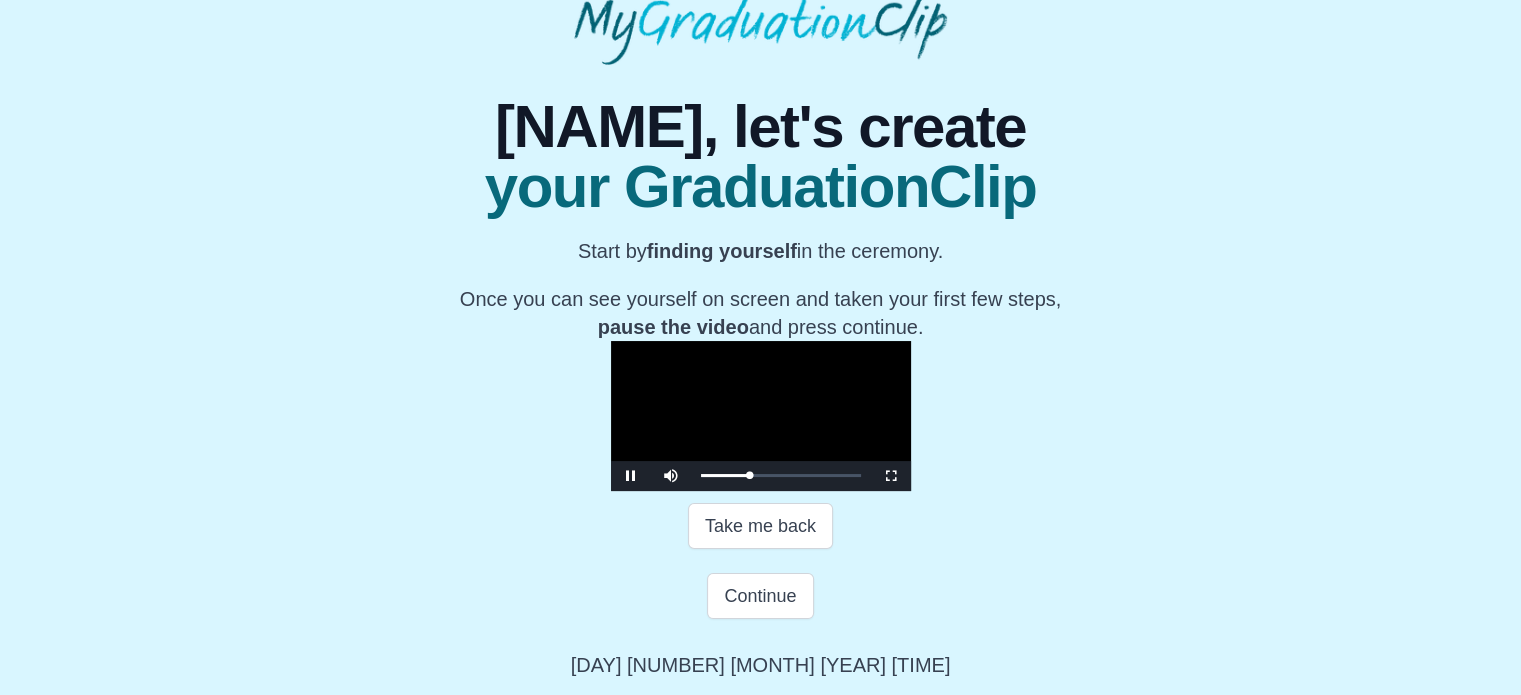 scroll, scrollTop: 450, scrollLeft: 0, axis: vertical 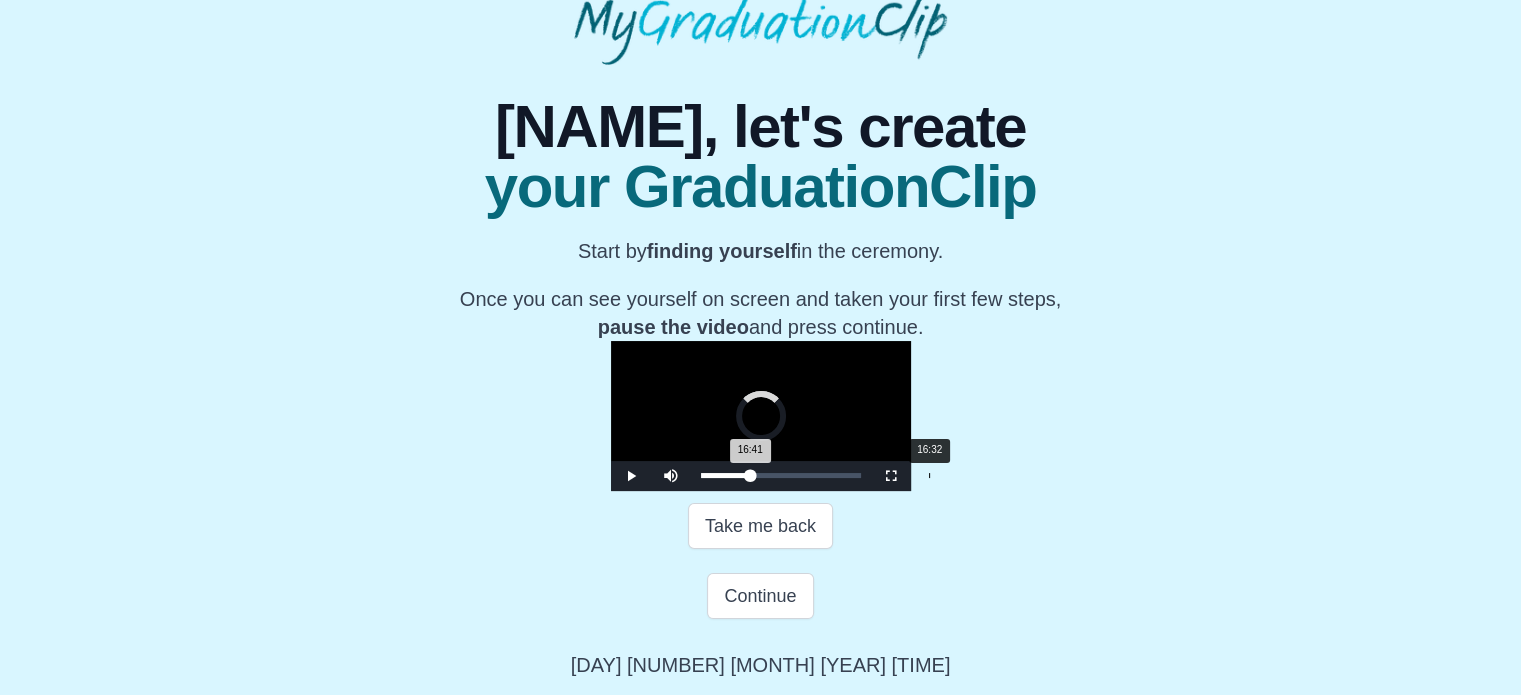 click on "Loaded : 0% 16:32 16:41 Progress : 0%" at bounding box center [781, 475] 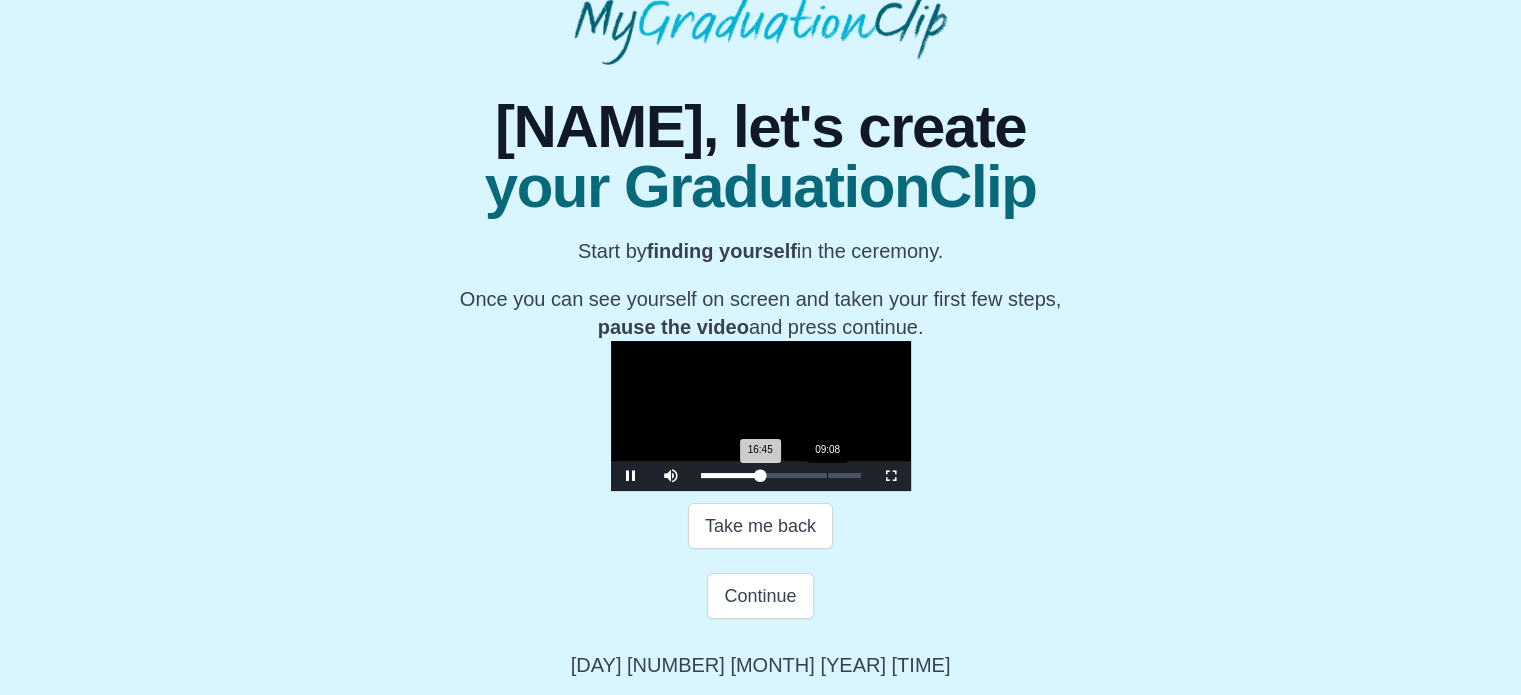 click on "Loaded : 0% 09:08 16:45 Progress : 0%" at bounding box center [781, 476] 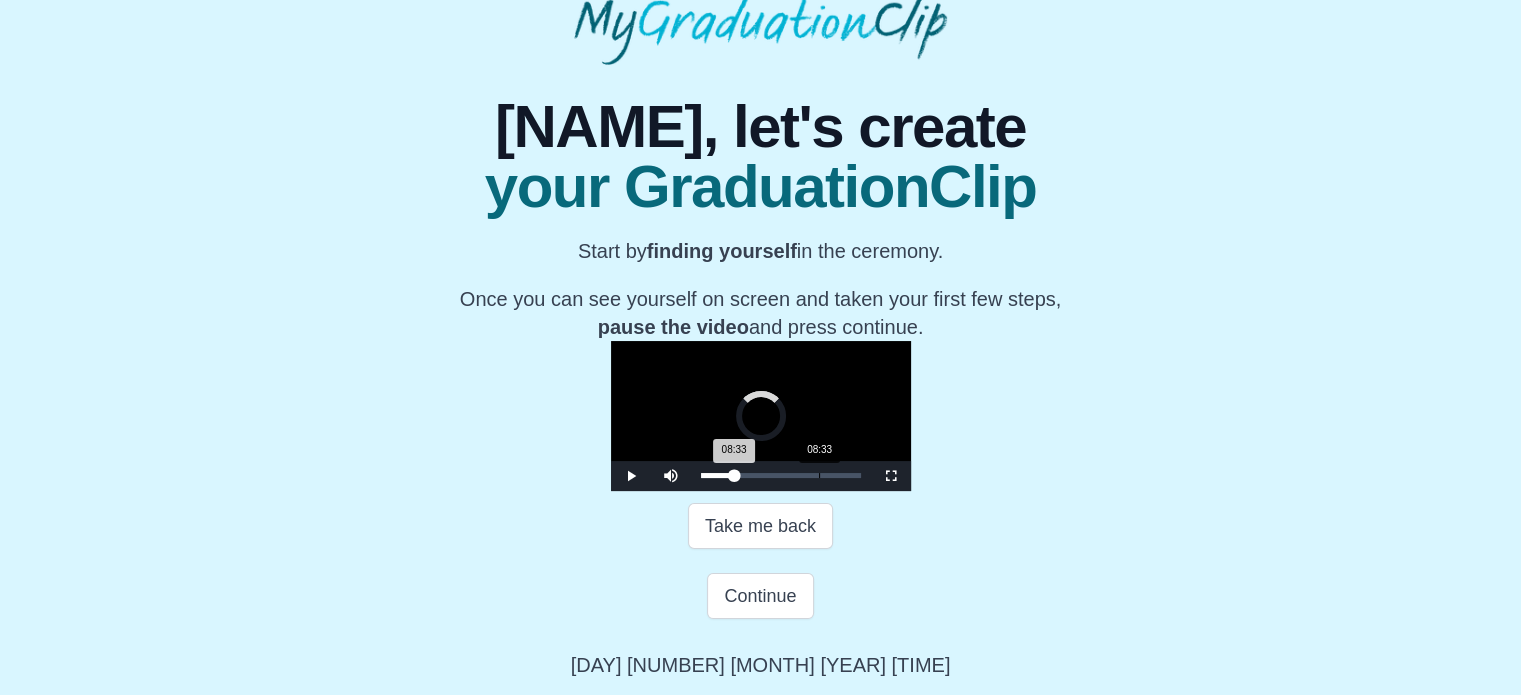 click on "08:33" at bounding box center [819, 475] 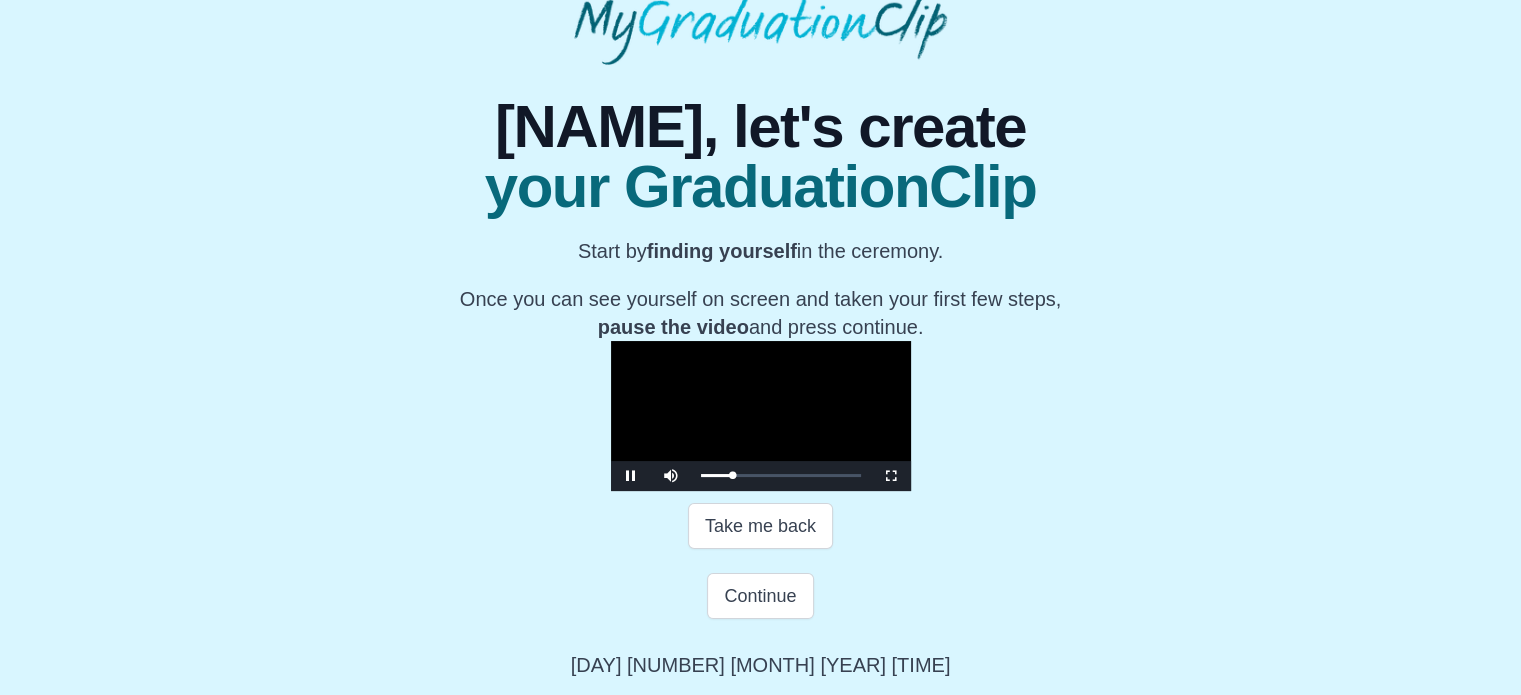 scroll, scrollTop: 450, scrollLeft: 0, axis: vertical 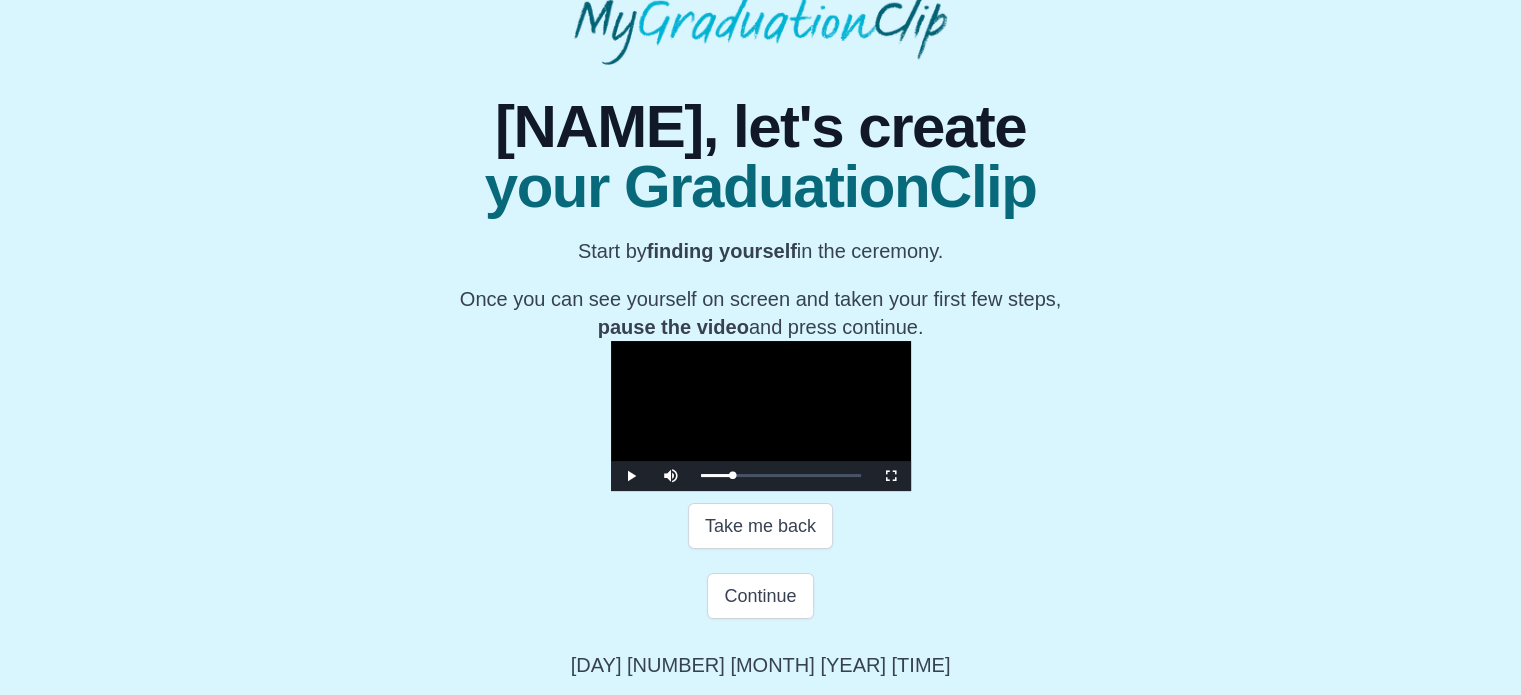click at bounding box center (761, 416) 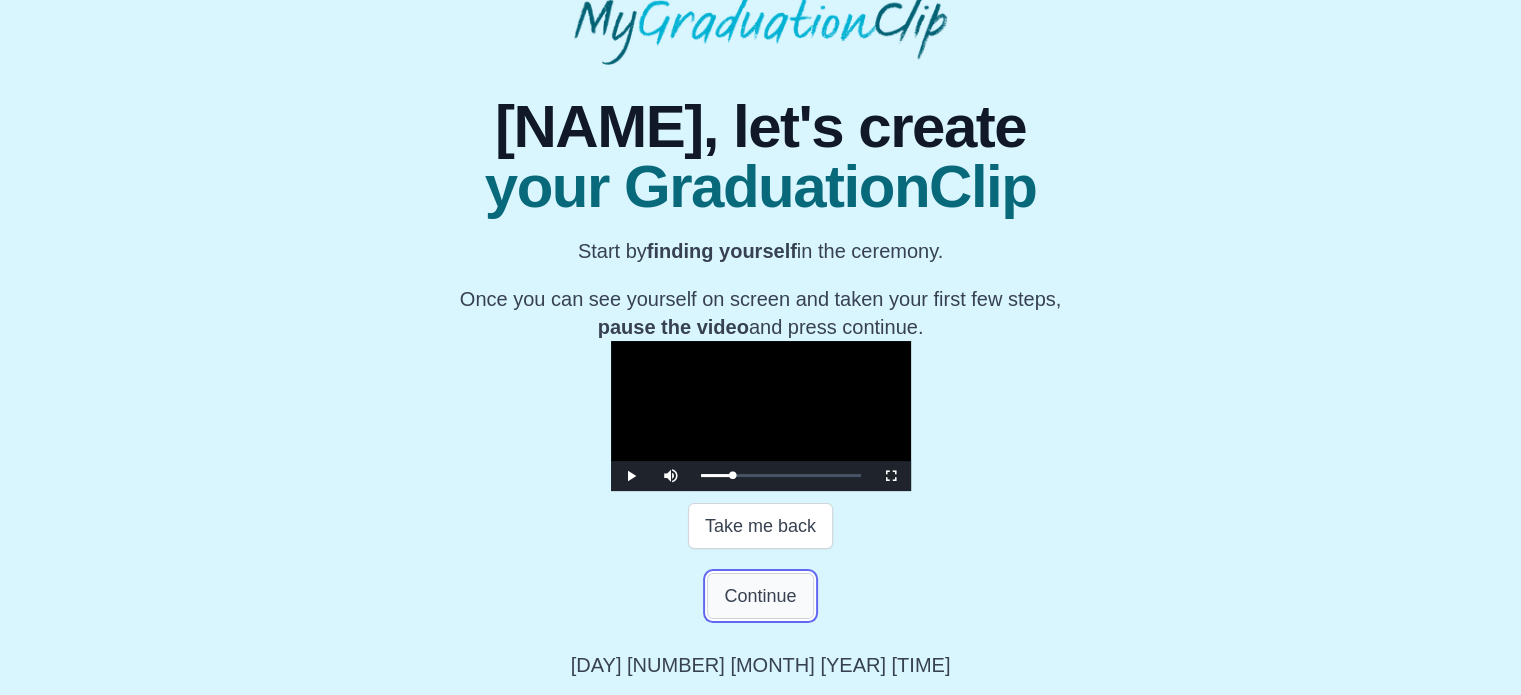 click on "Continue" at bounding box center (760, 596) 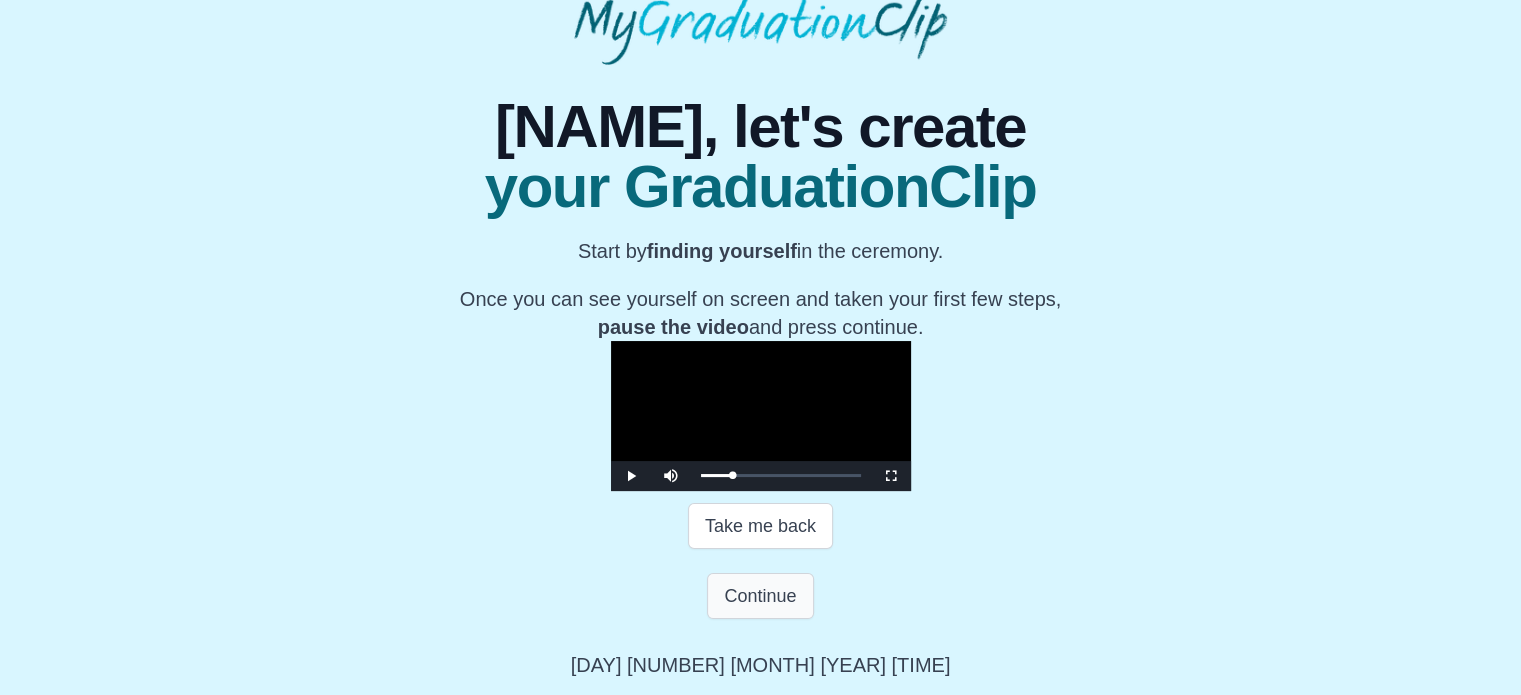 scroll, scrollTop: 0, scrollLeft: 0, axis: both 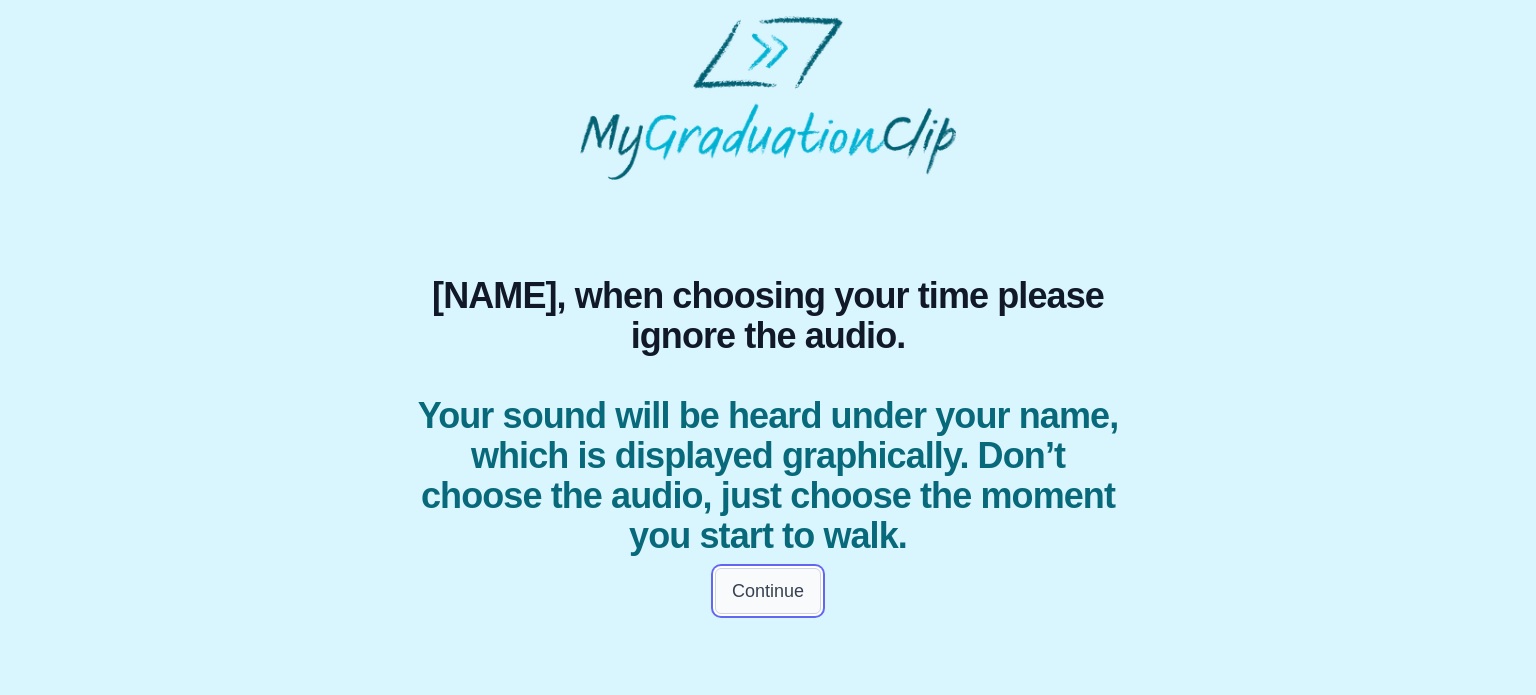 click on "Continue" at bounding box center [768, 591] 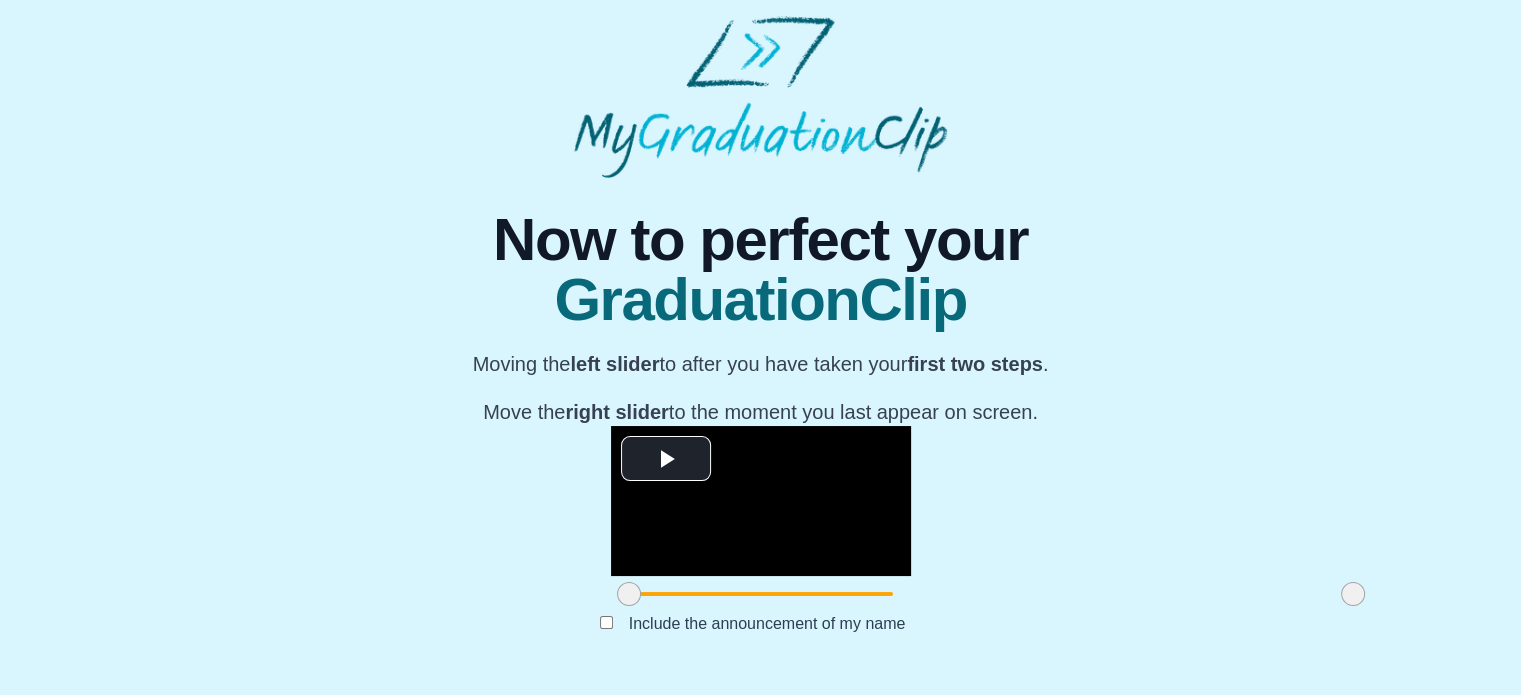 scroll, scrollTop: 272, scrollLeft: 0, axis: vertical 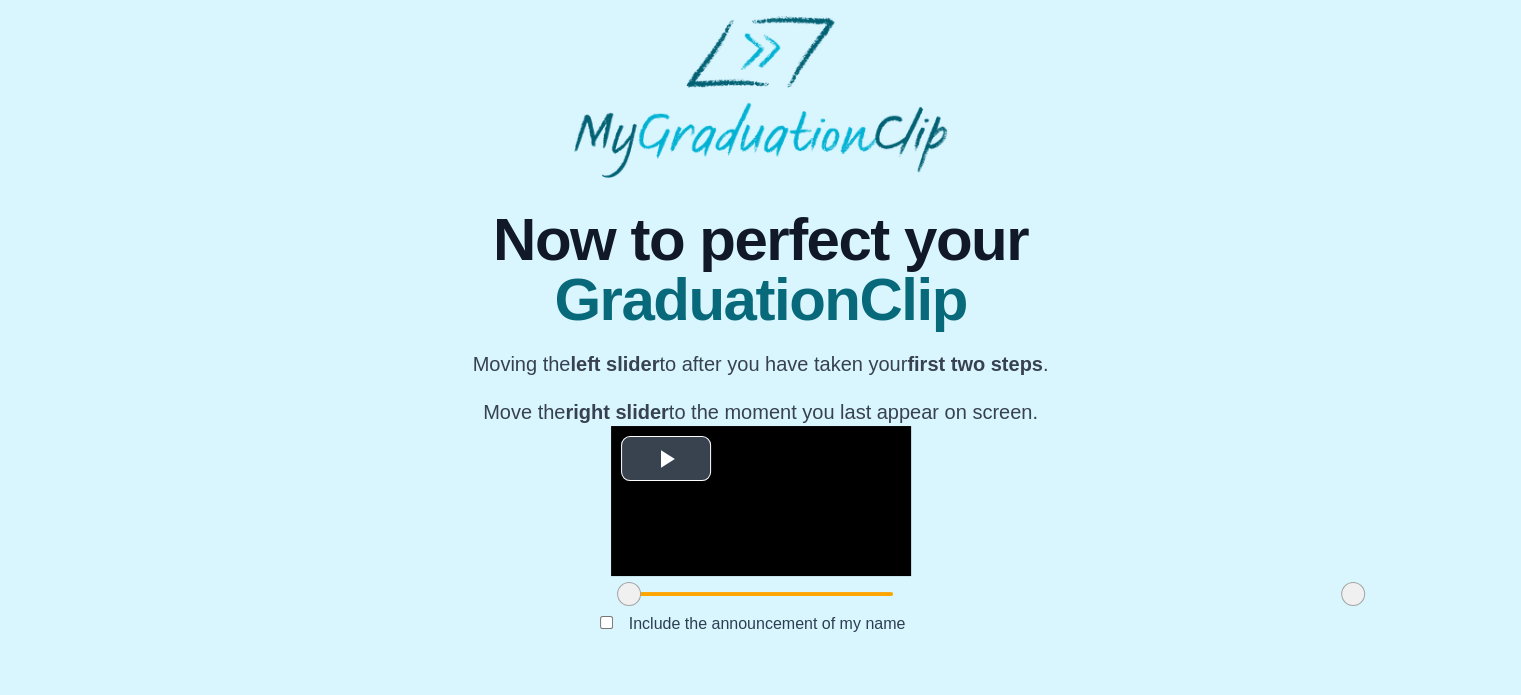 click at bounding box center [666, 458] 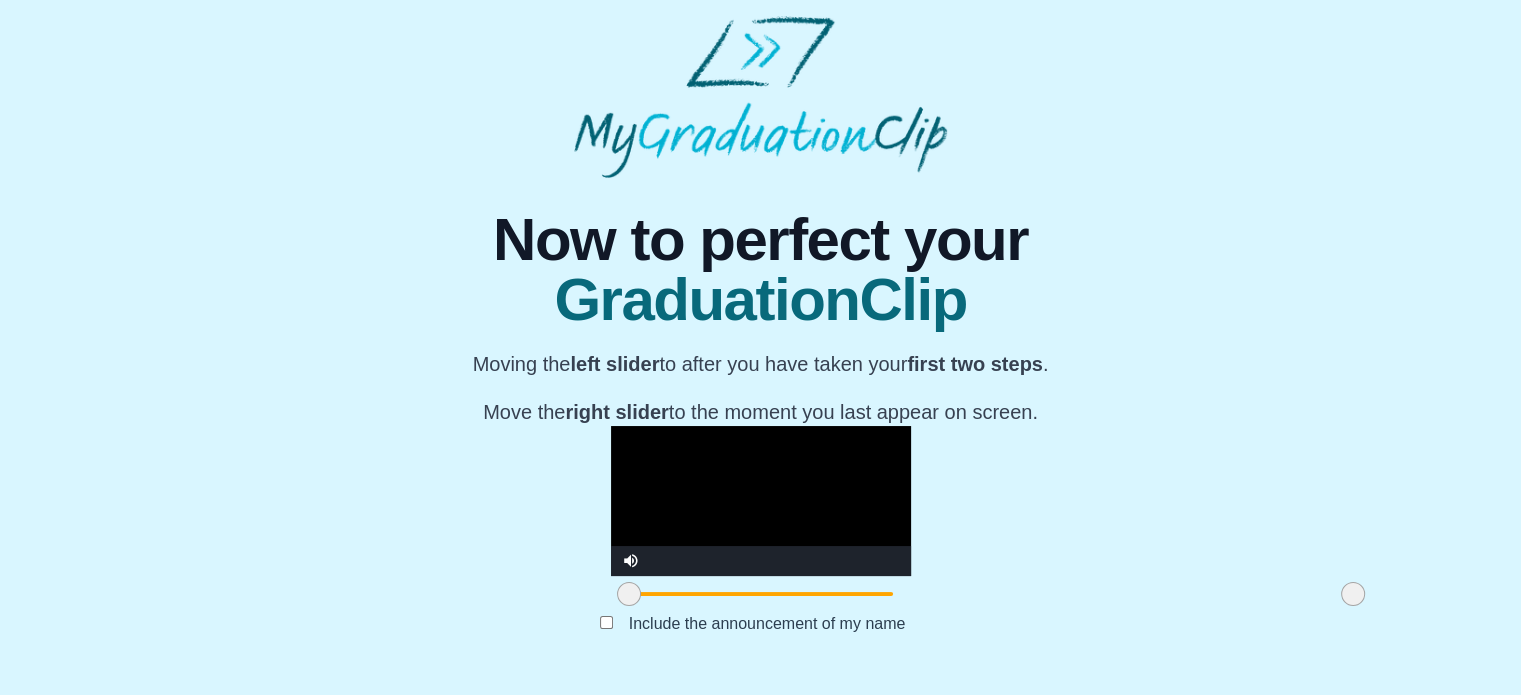 drag, startPoint x: 389, startPoint y: 602, endPoint x: 364, endPoint y: 606, distance: 25.317978 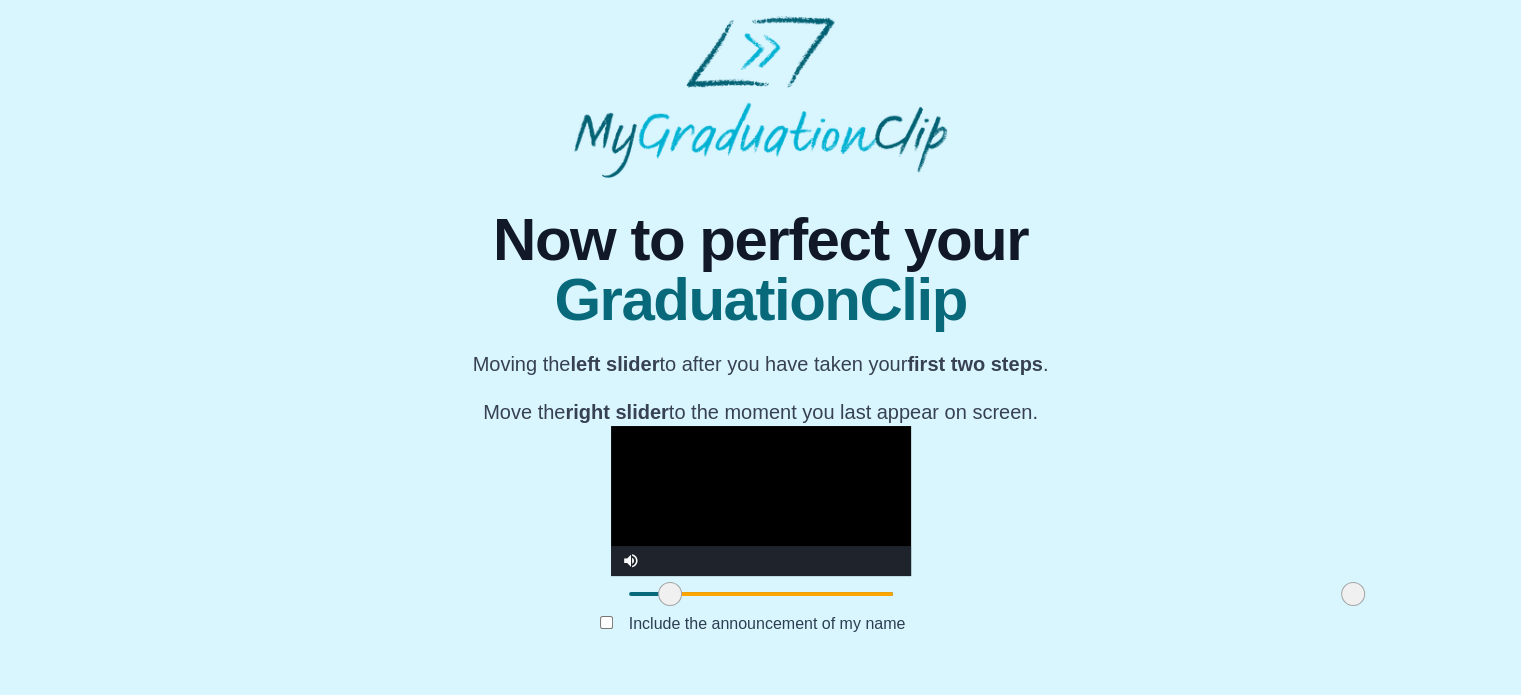 drag, startPoint x: 400, startPoint y: 596, endPoint x: 441, endPoint y: 599, distance: 41.109608 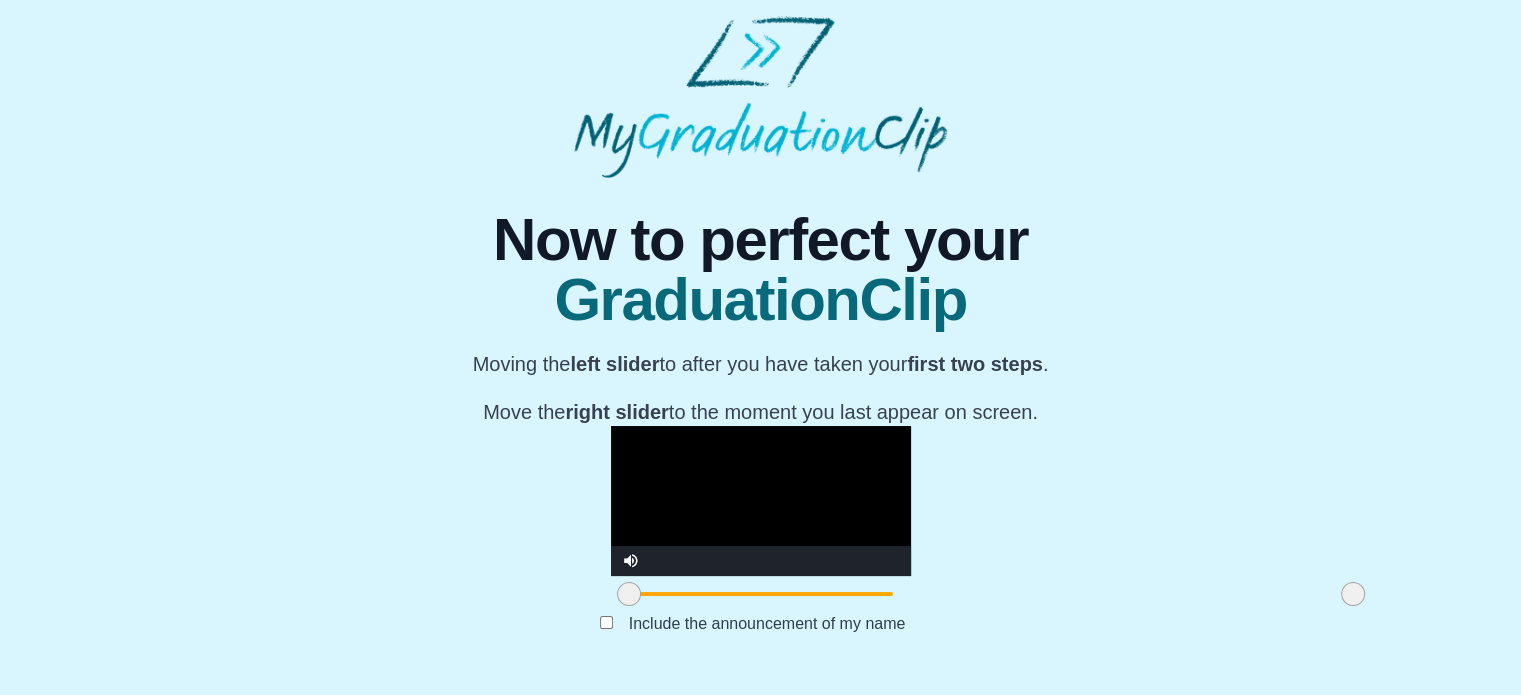 drag, startPoint x: 441, startPoint y: 599, endPoint x: 356, endPoint y: 600, distance: 85.00588 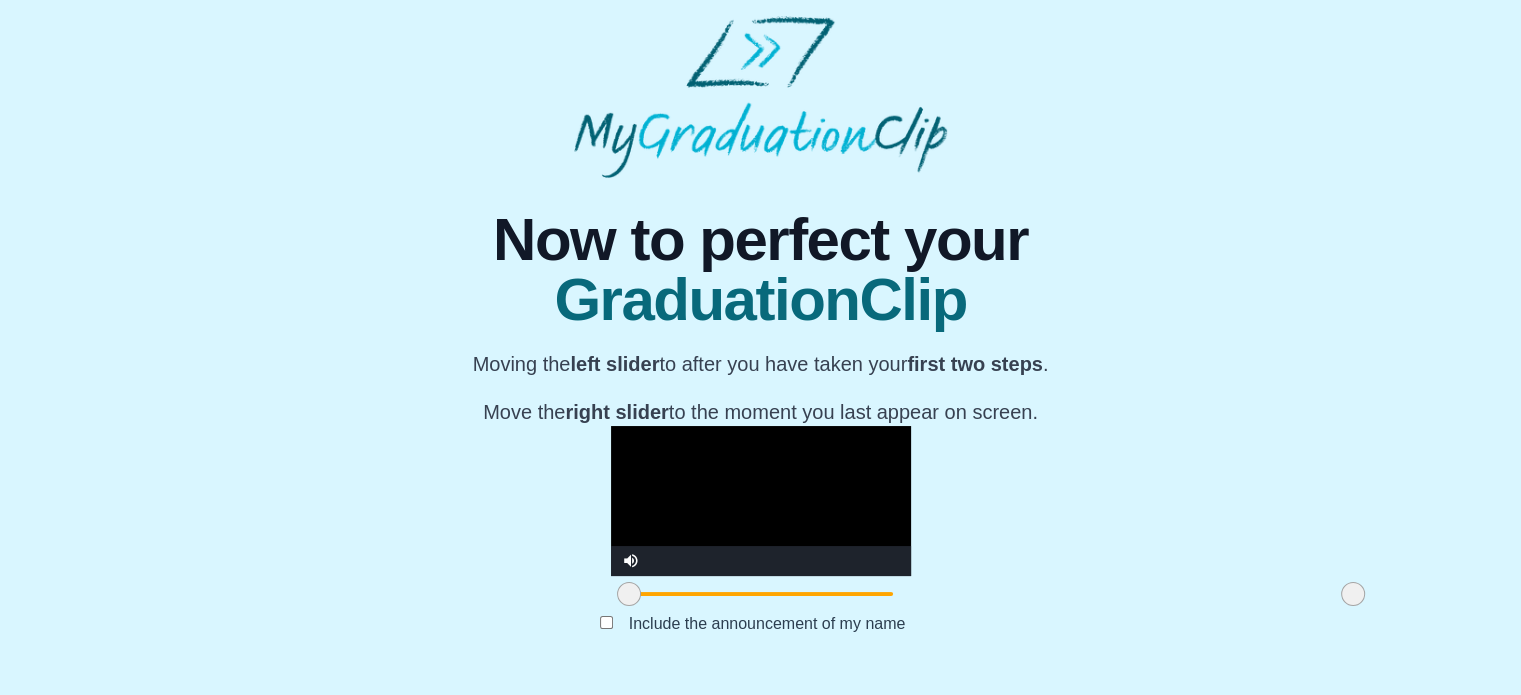 scroll, scrollTop: 272, scrollLeft: 0, axis: vertical 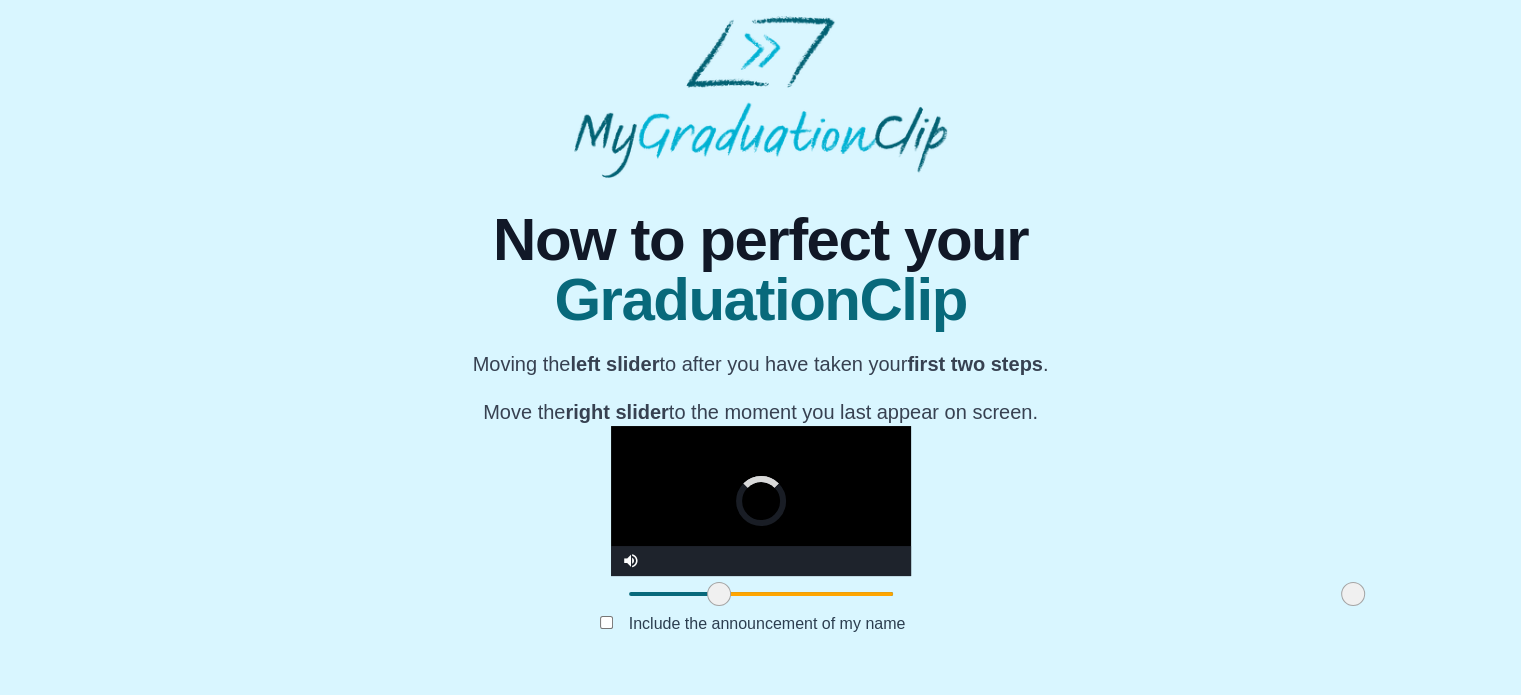 drag, startPoint x: 398, startPoint y: 598, endPoint x: 488, endPoint y: 580, distance: 91.78235 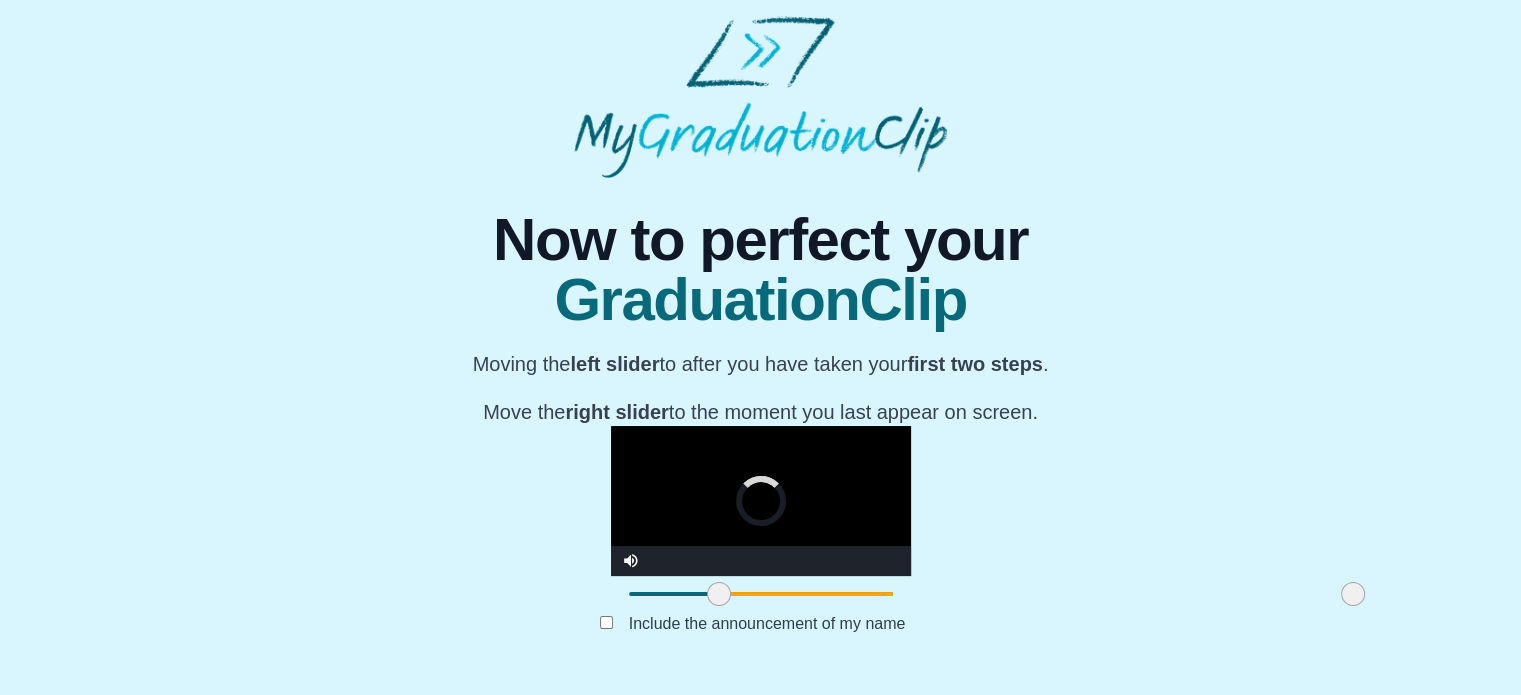 click on "**********" at bounding box center [761, 519] 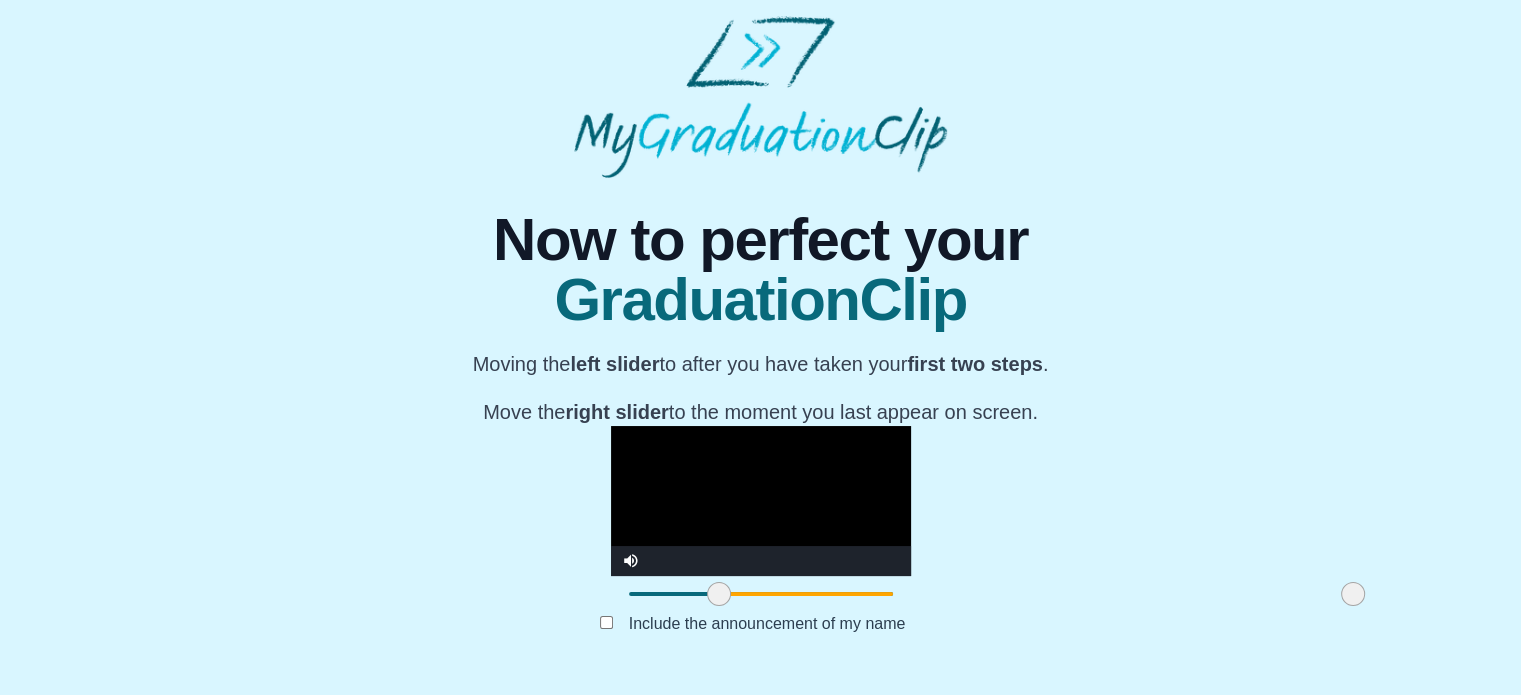 click at bounding box center [761, 501] 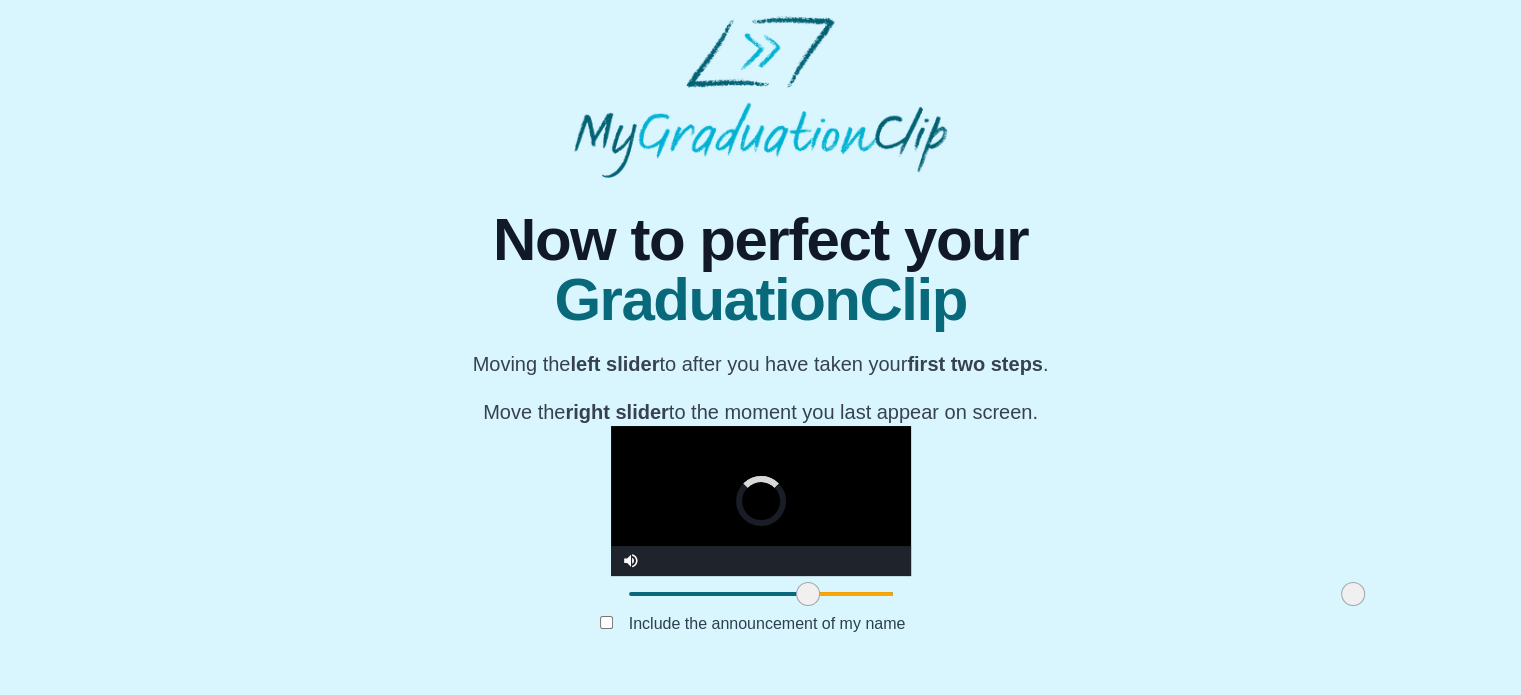 drag, startPoint x: 490, startPoint y: 598, endPoint x: 579, endPoint y: 590, distance: 89.358826 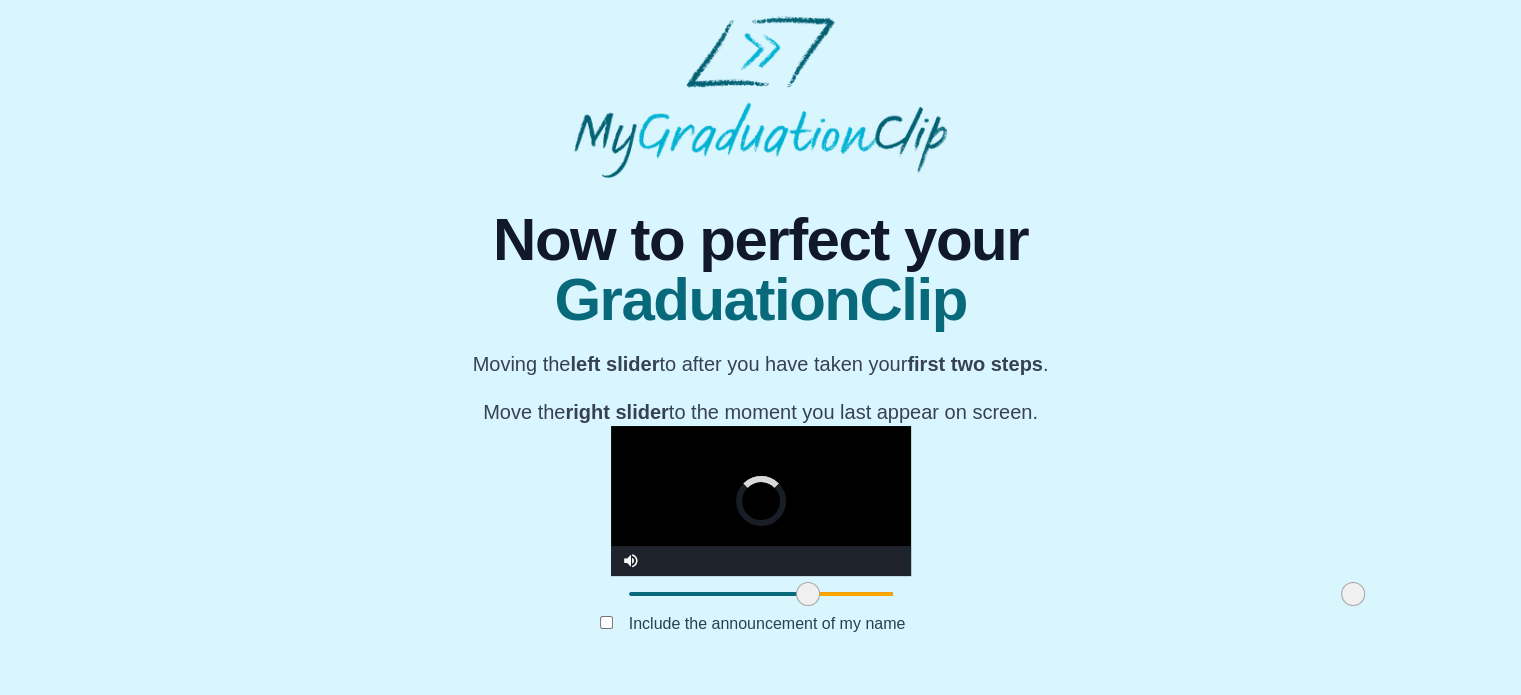 click at bounding box center [808, 594] 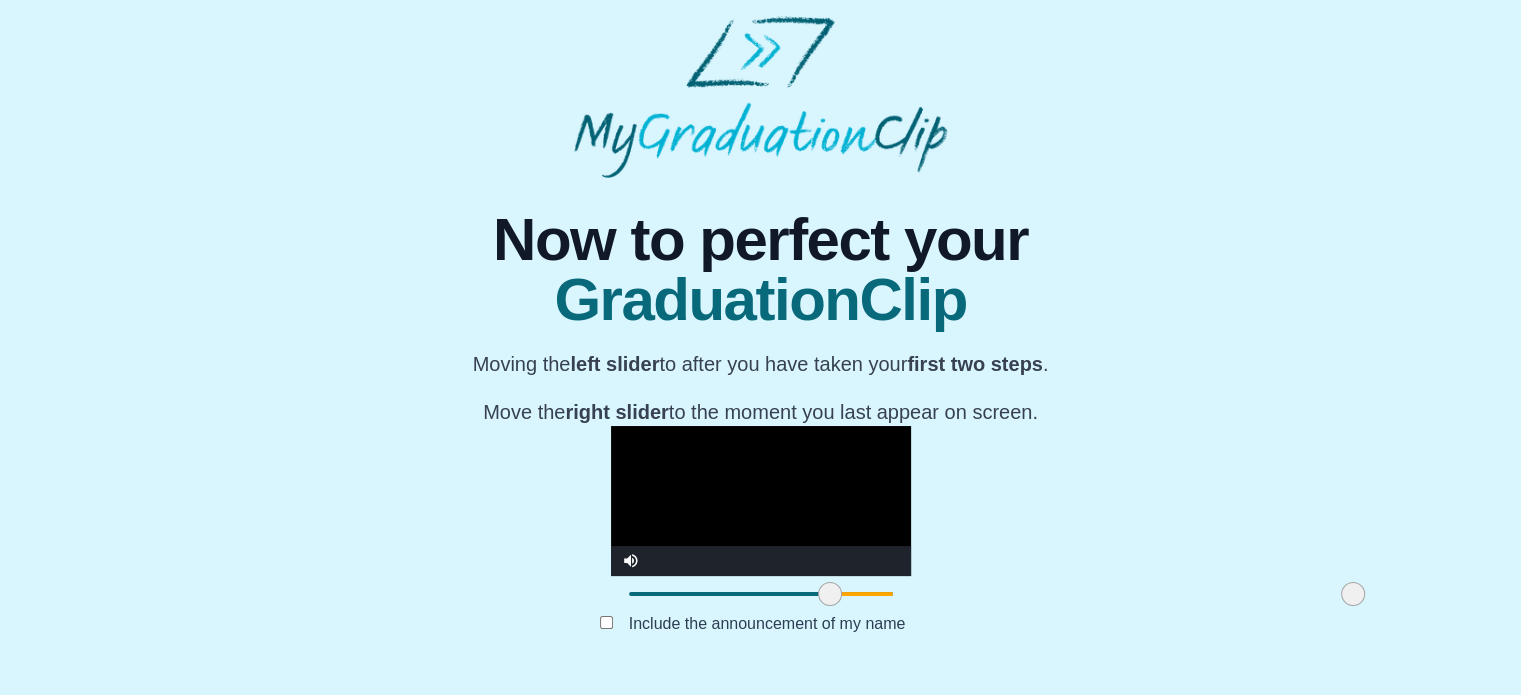 drag, startPoint x: 578, startPoint y: 600, endPoint x: 600, endPoint y: 597, distance: 22.203604 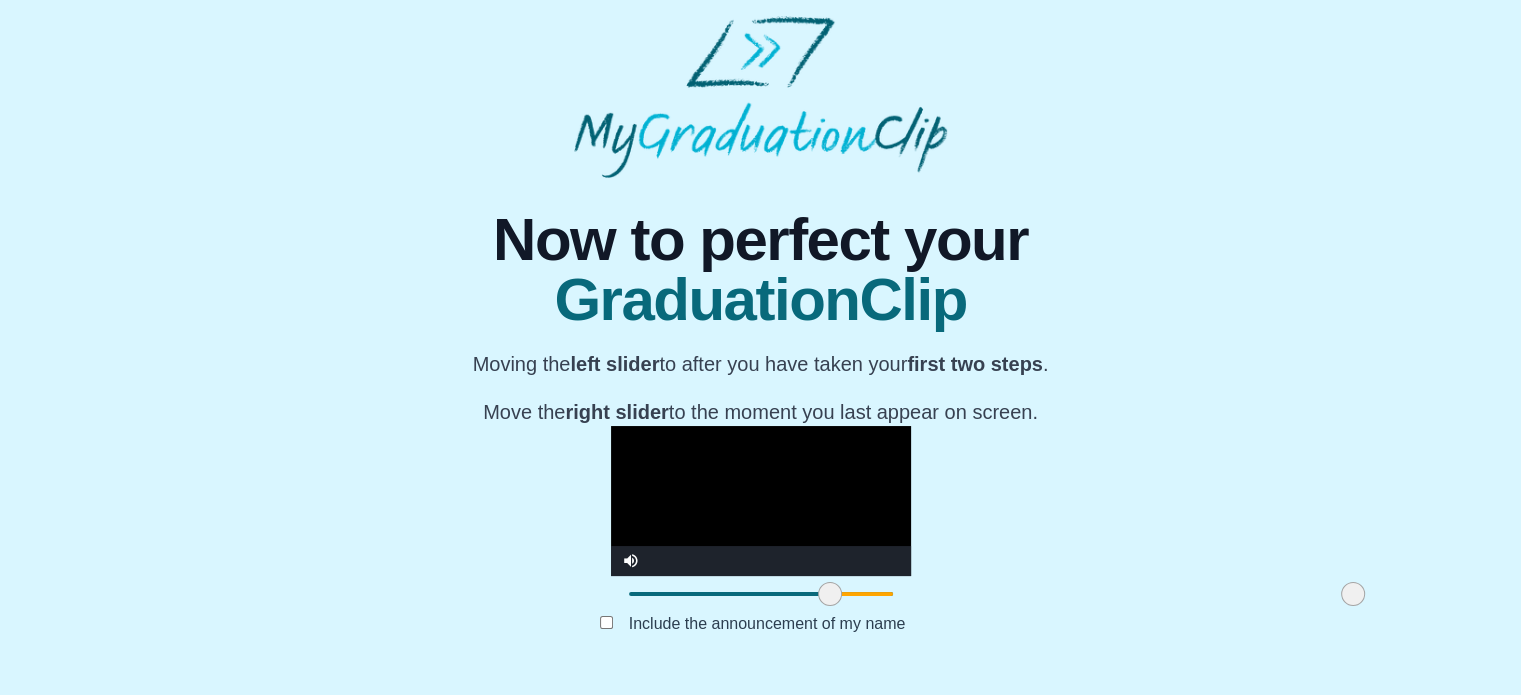click at bounding box center (761, 501) 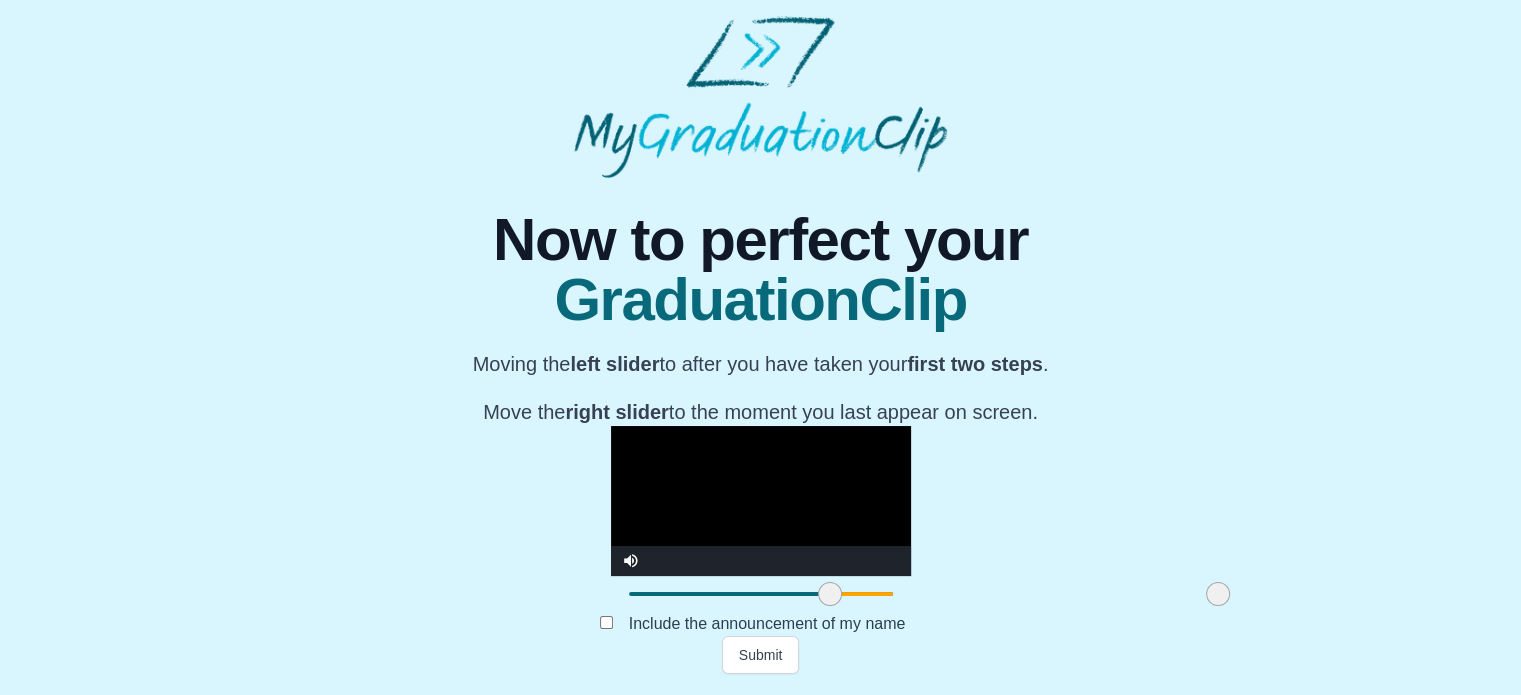 drag, startPoint x: 1124, startPoint y: 595, endPoint x: 989, endPoint y: 585, distance: 135.36986 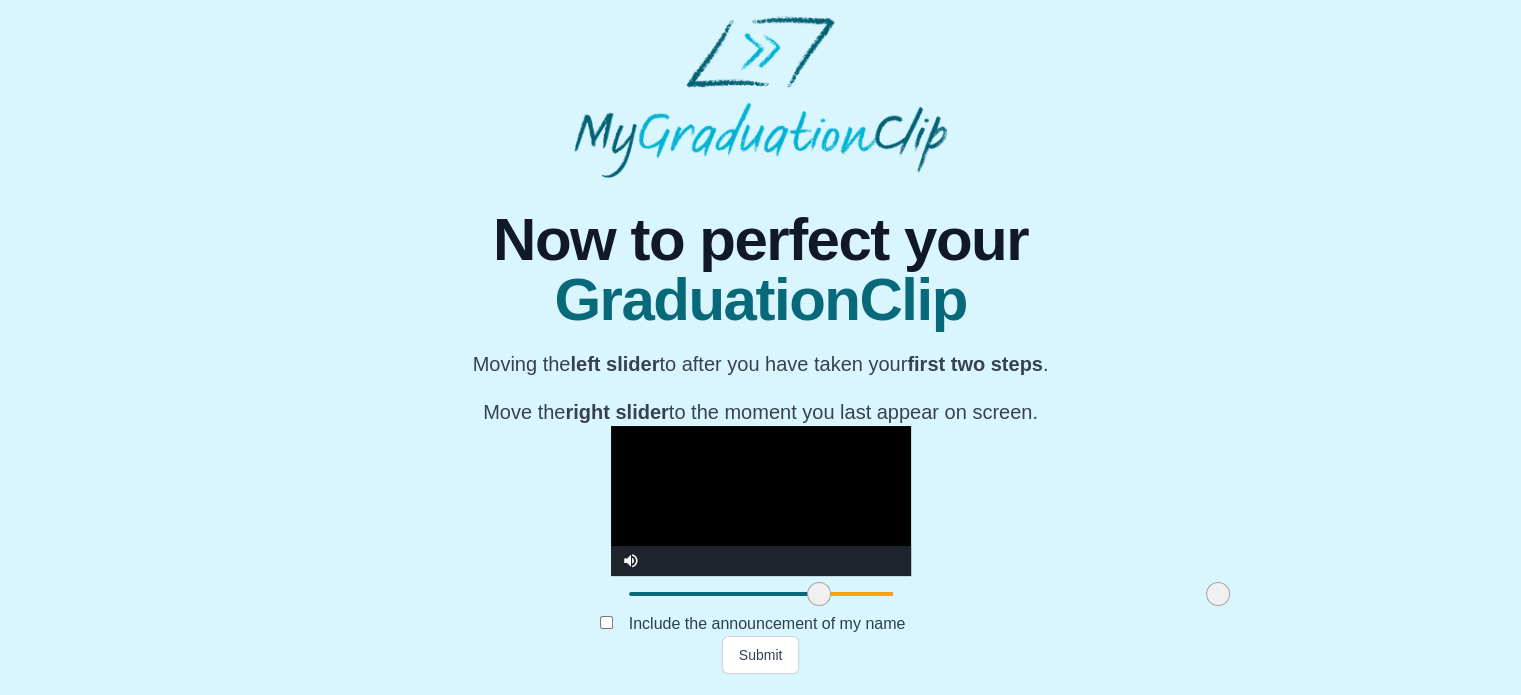 drag, startPoint x: 596, startPoint y: 604, endPoint x: 584, endPoint y: 604, distance: 12 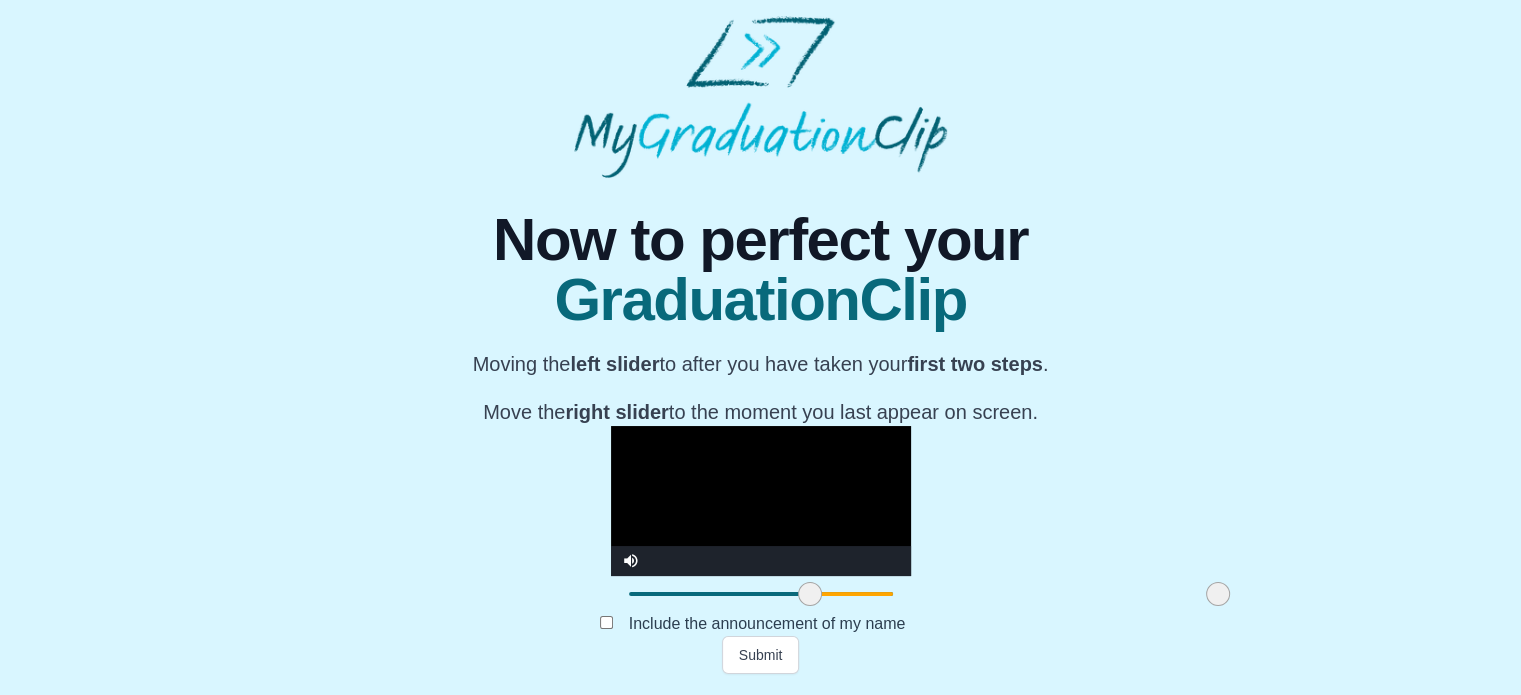 drag, startPoint x: 584, startPoint y: 604, endPoint x: 576, endPoint y: 588, distance: 17.888544 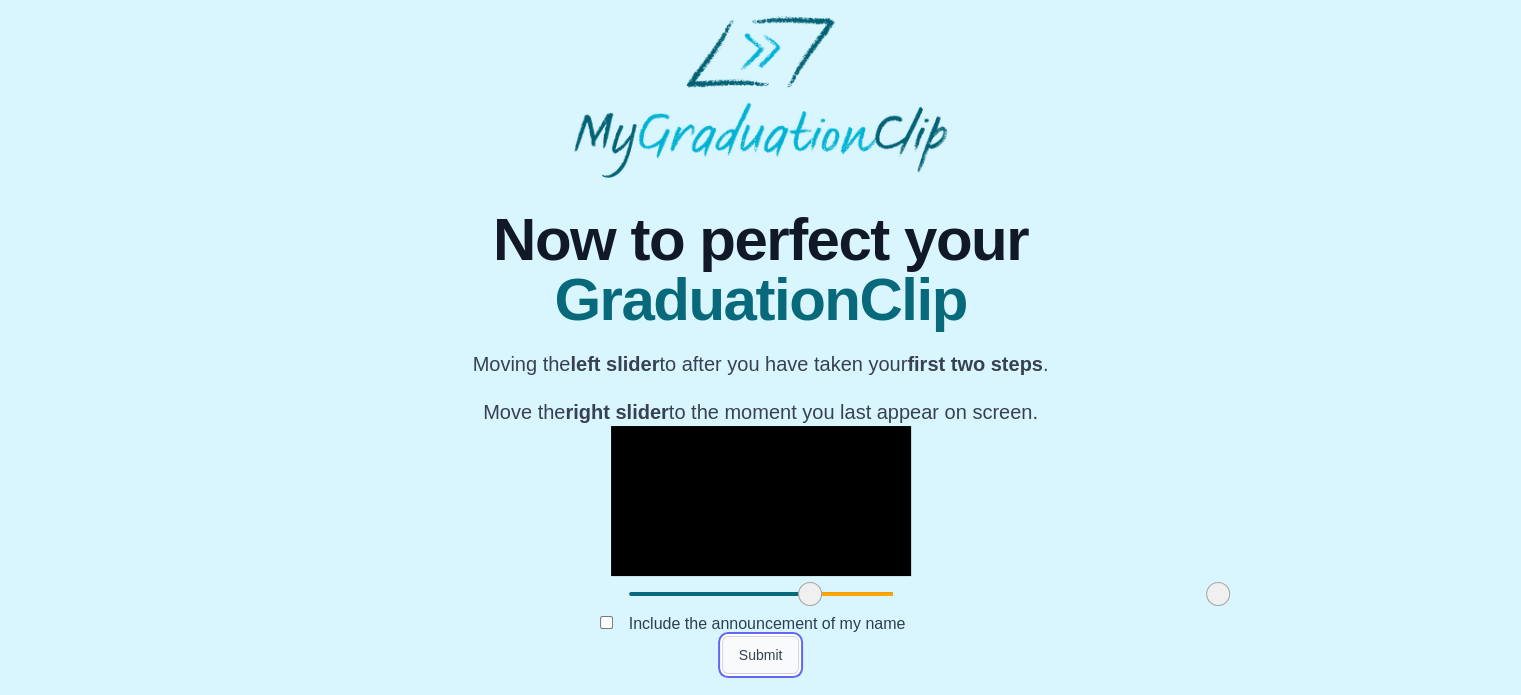 click on "Submit" at bounding box center (761, 655) 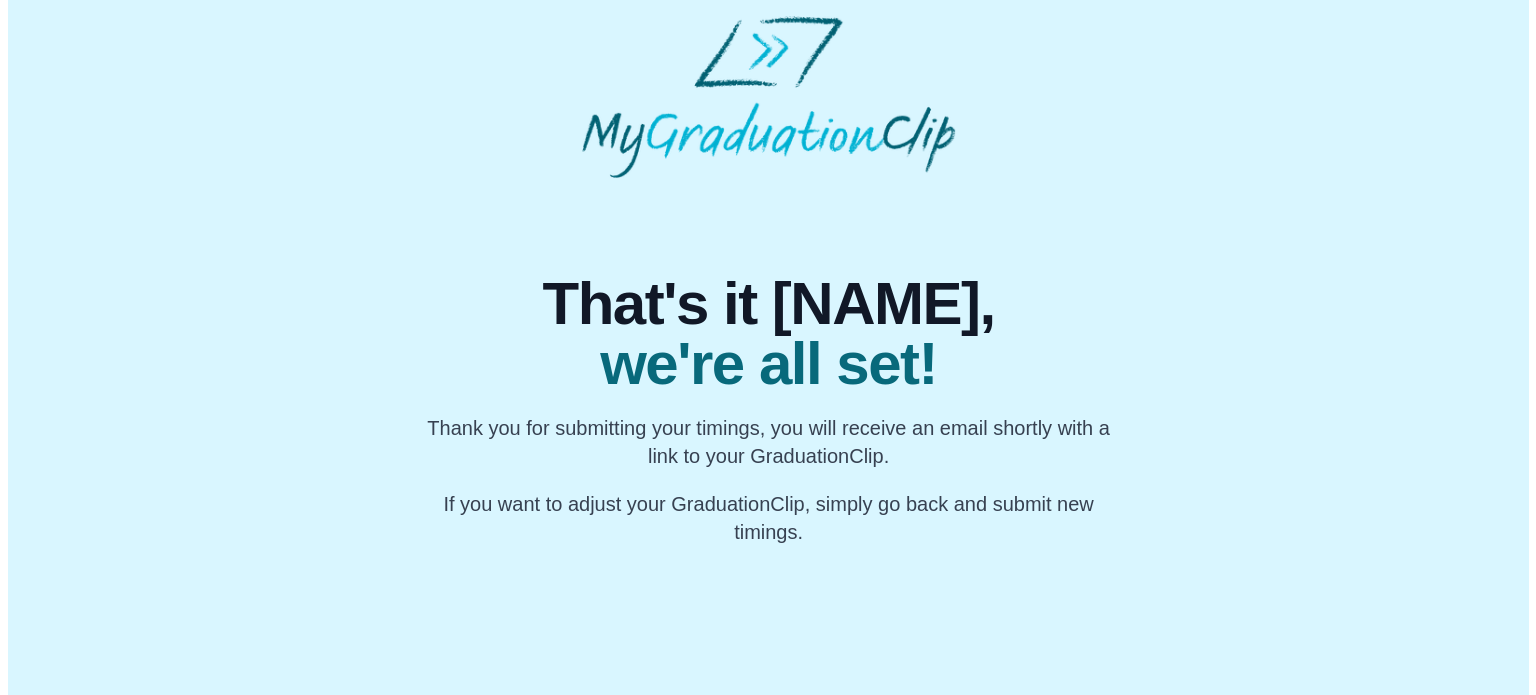 scroll, scrollTop: 0, scrollLeft: 0, axis: both 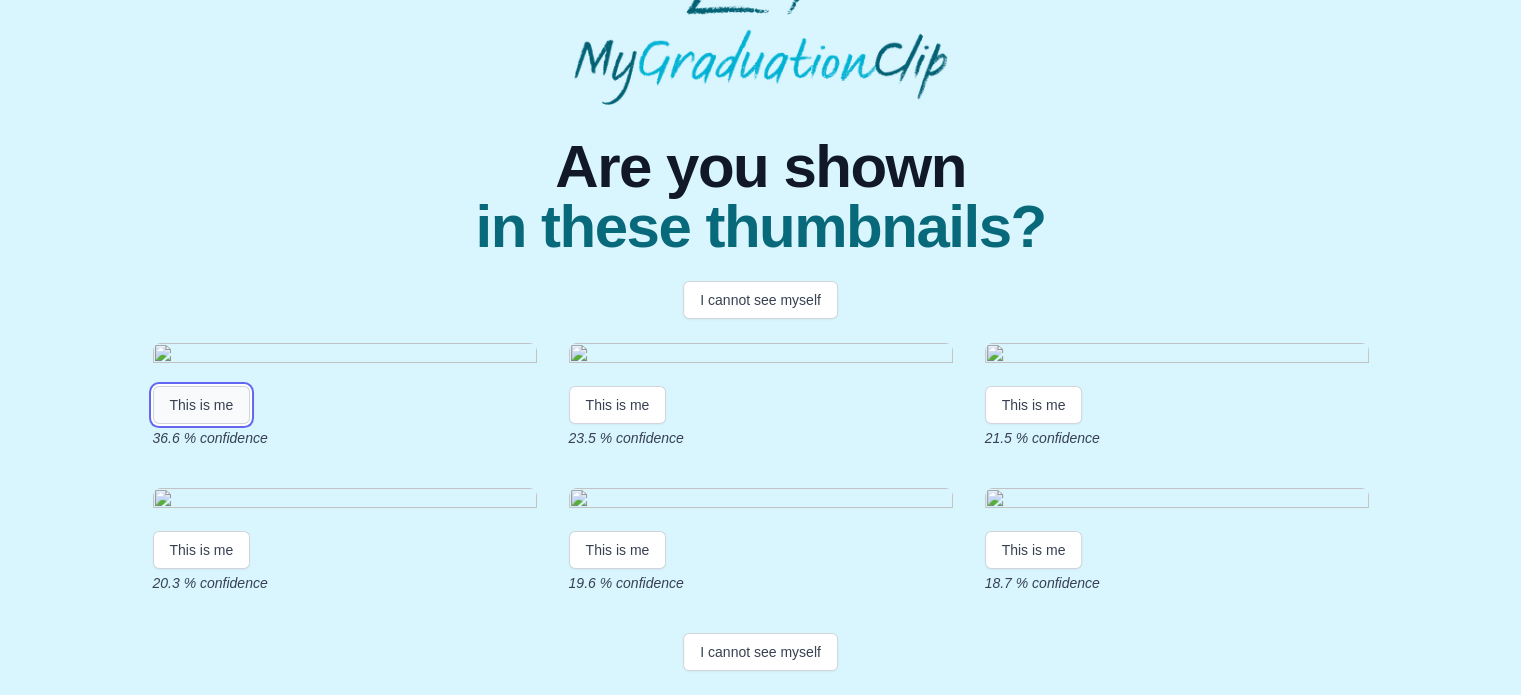 click on "This is me" at bounding box center [202, 405] 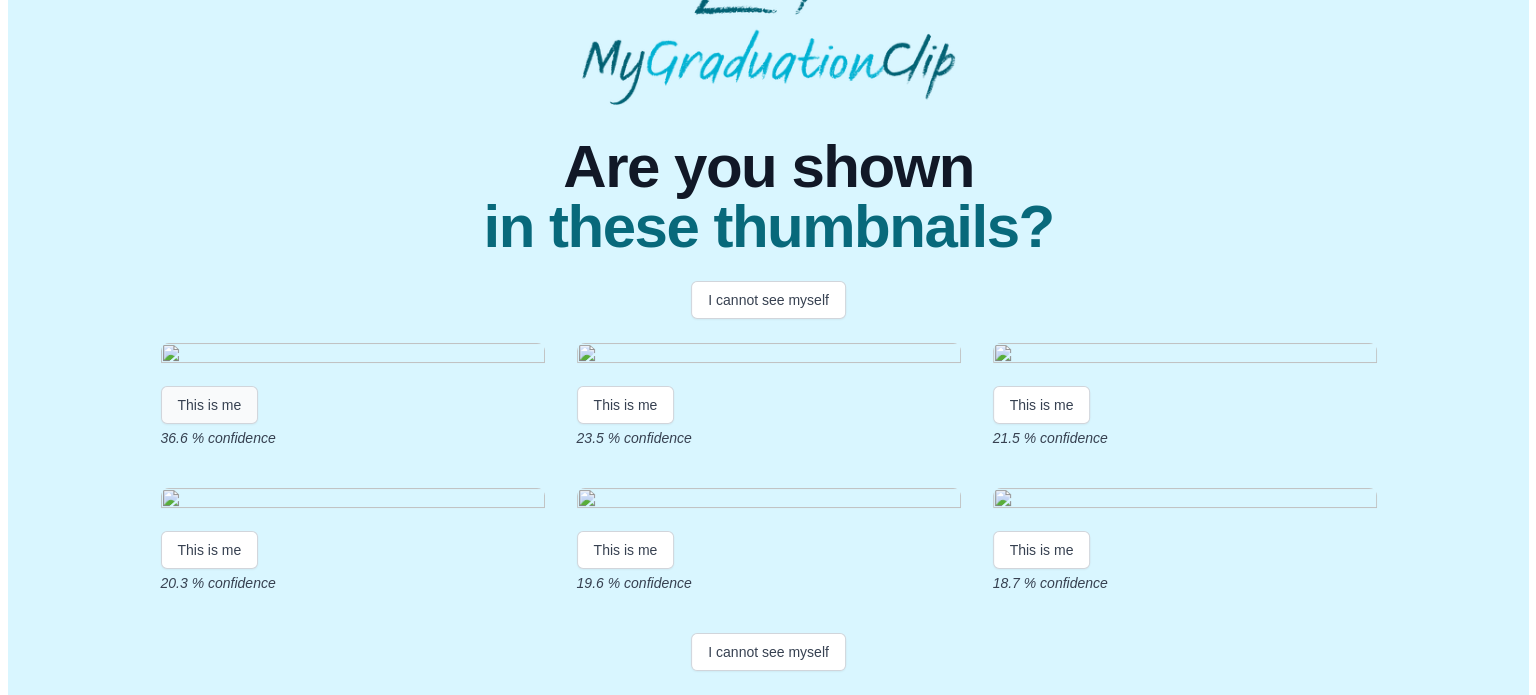 scroll, scrollTop: 0, scrollLeft: 0, axis: both 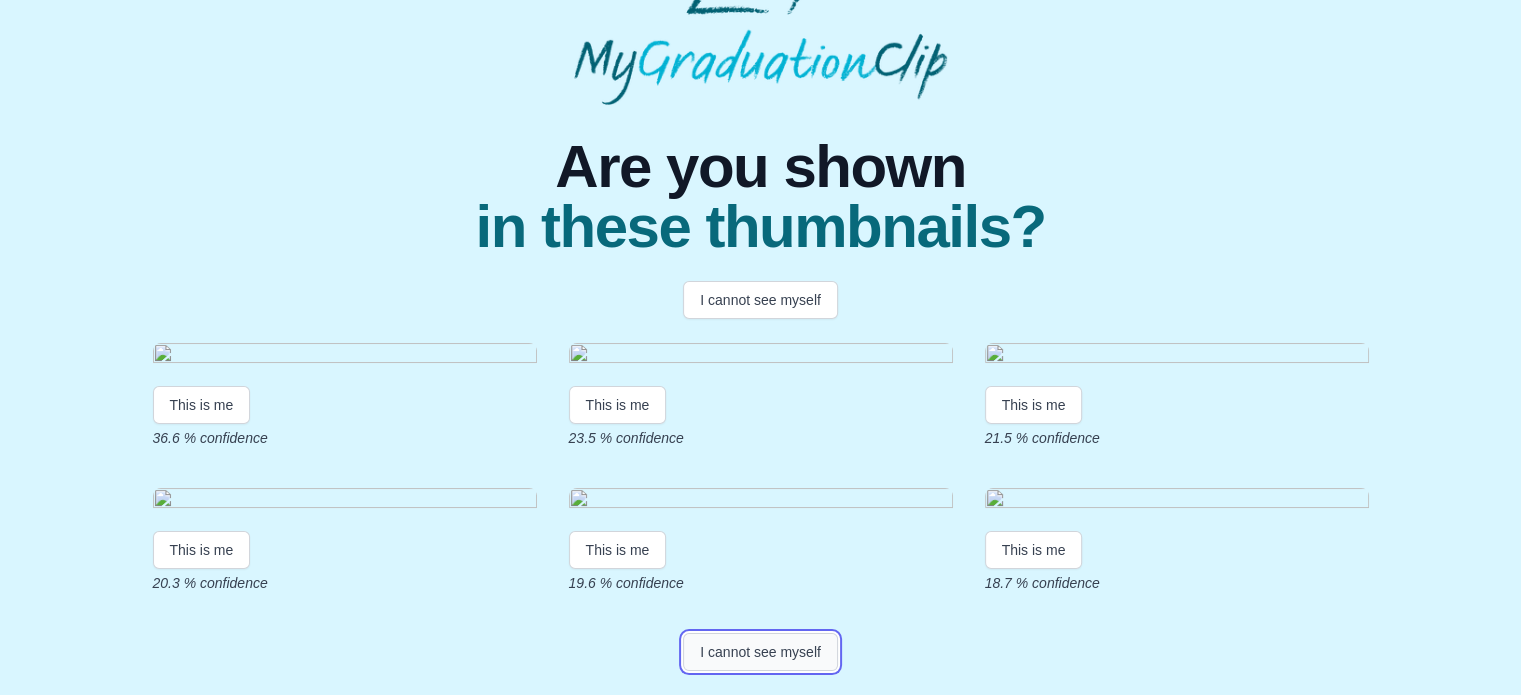 click on "I cannot see myself" at bounding box center (760, 652) 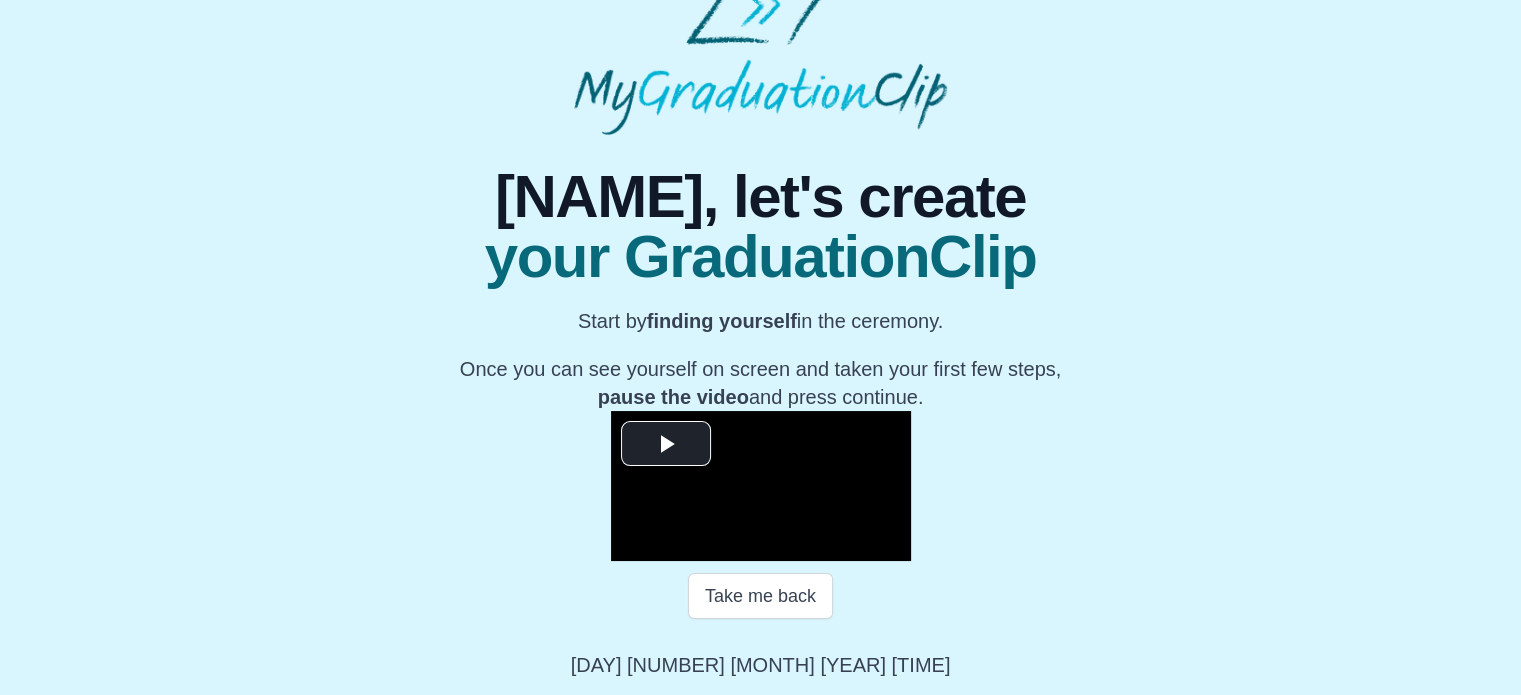 scroll, scrollTop: 200, scrollLeft: 0, axis: vertical 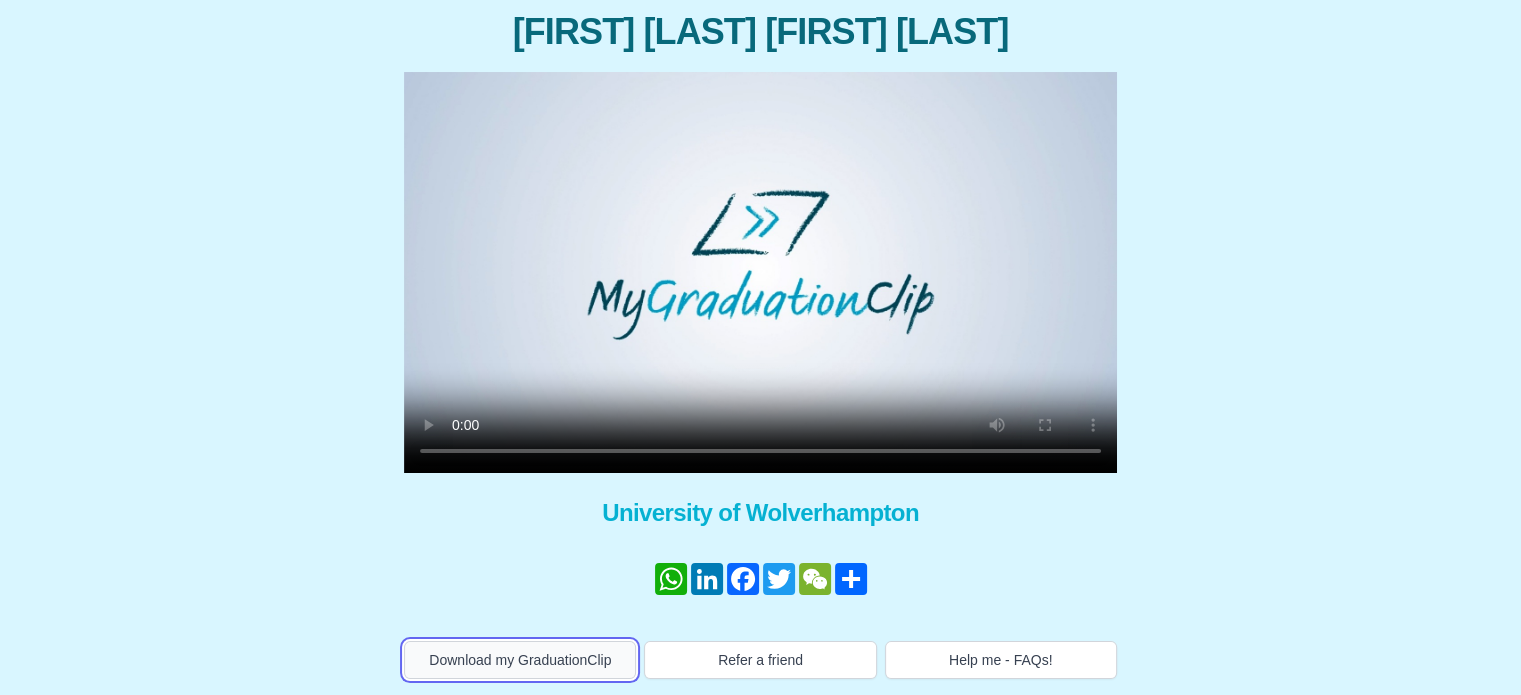 click on "Download my GraduationClip" at bounding box center [520, 660] 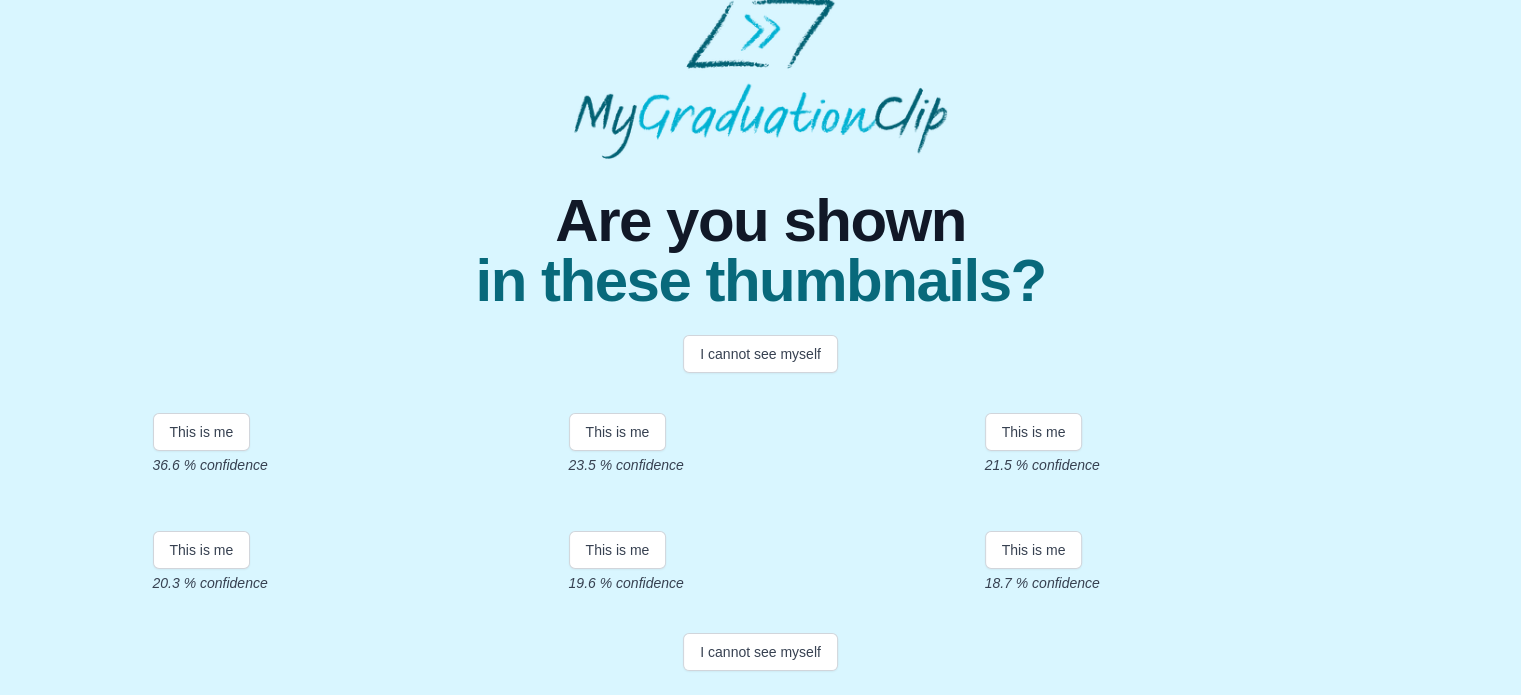scroll, scrollTop: 0, scrollLeft: 0, axis: both 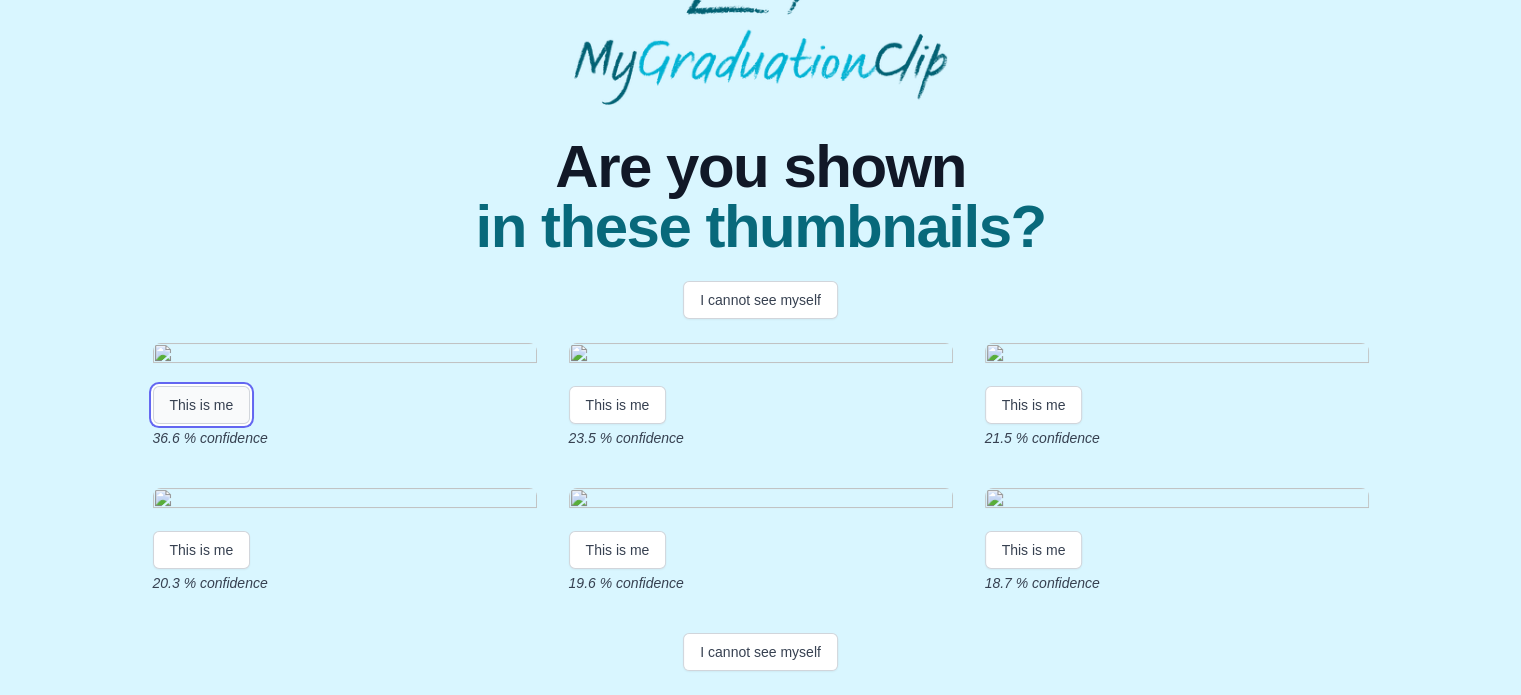 click on "This is me" at bounding box center [202, 405] 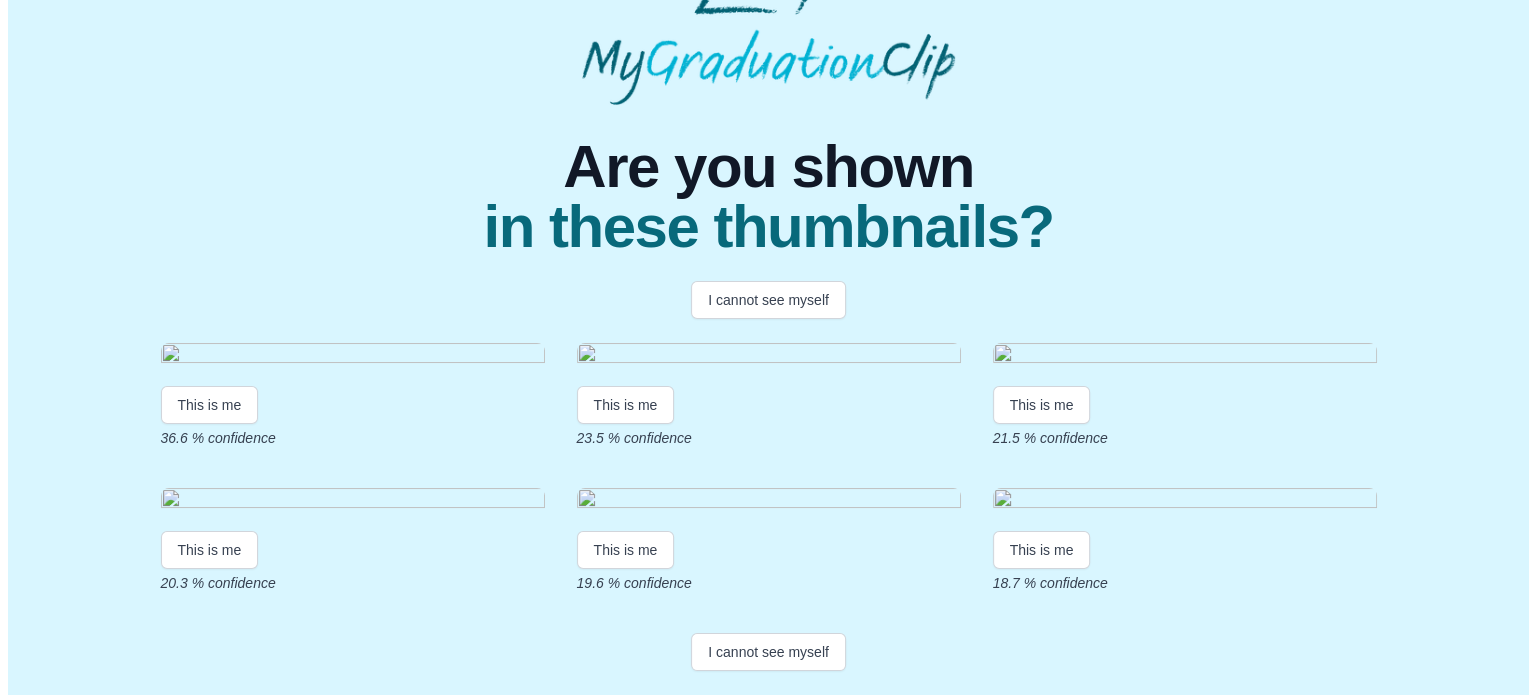 scroll, scrollTop: 0, scrollLeft: 0, axis: both 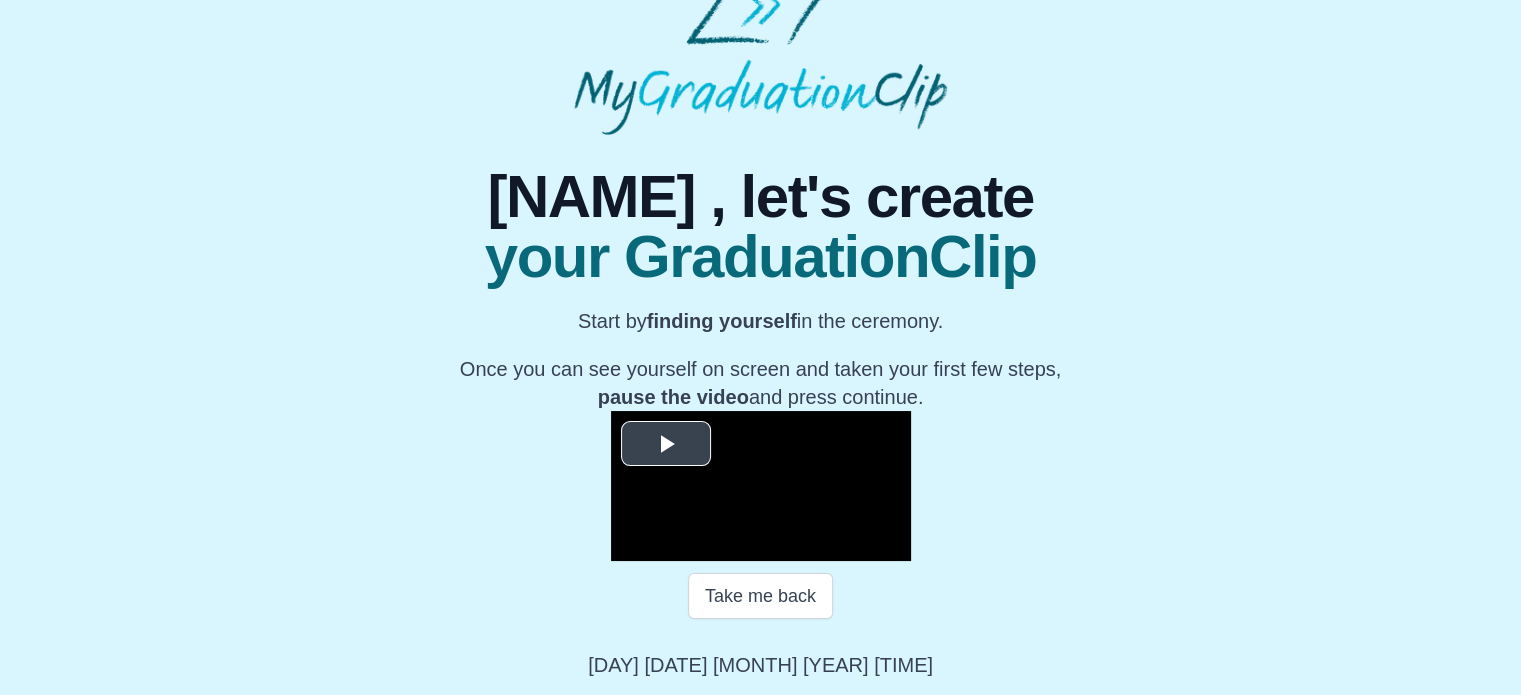 click at bounding box center [666, 443] 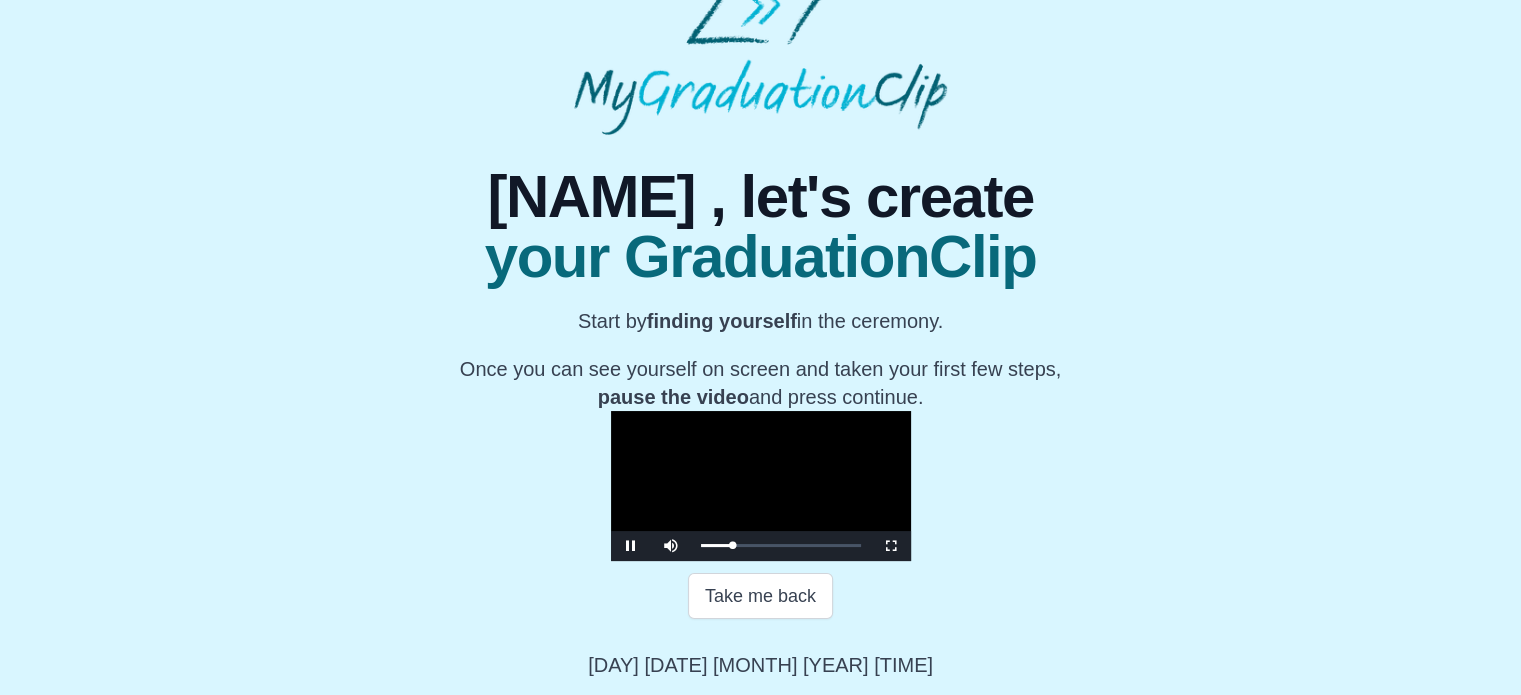 scroll, scrollTop: 298, scrollLeft: 0, axis: vertical 